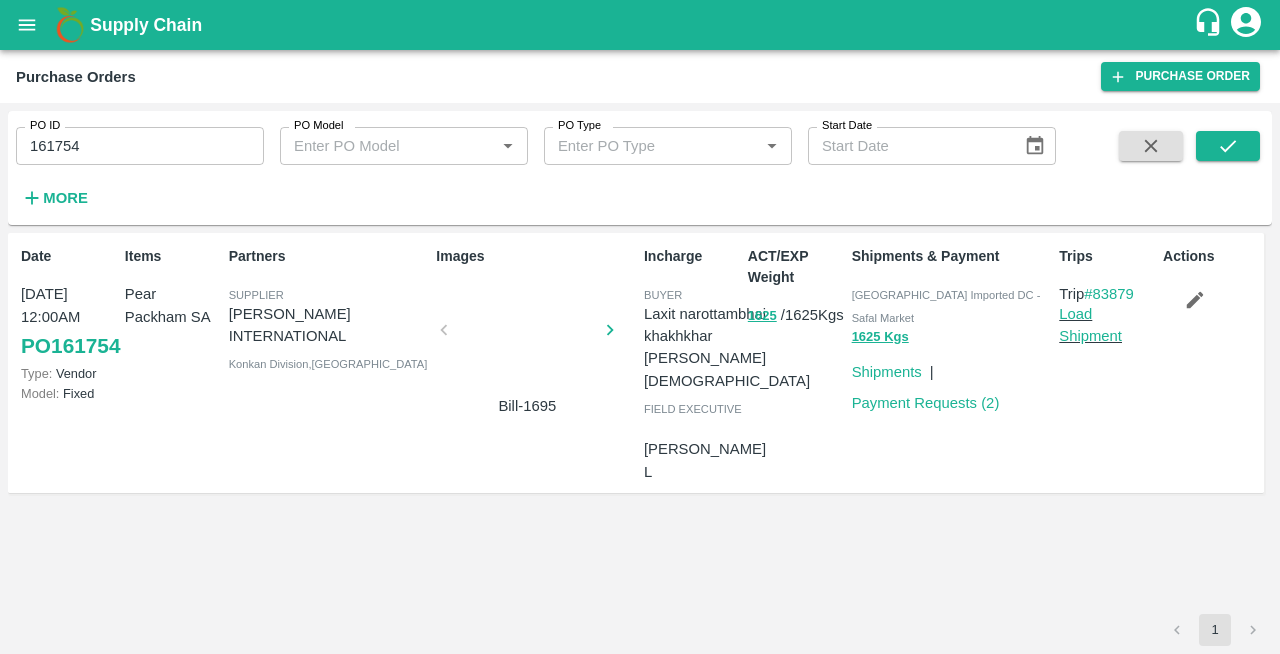 scroll, scrollTop: 0, scrollLeft: 0, axis: both 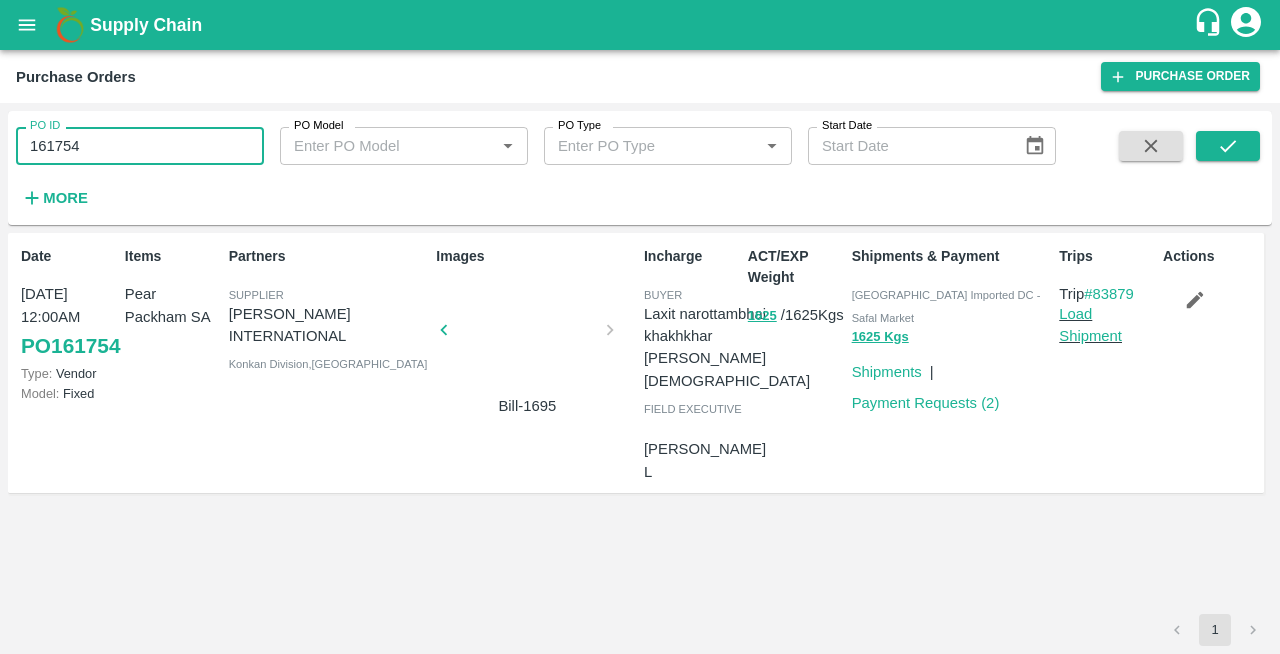 click on "161754" at bounding box center (140, 146) 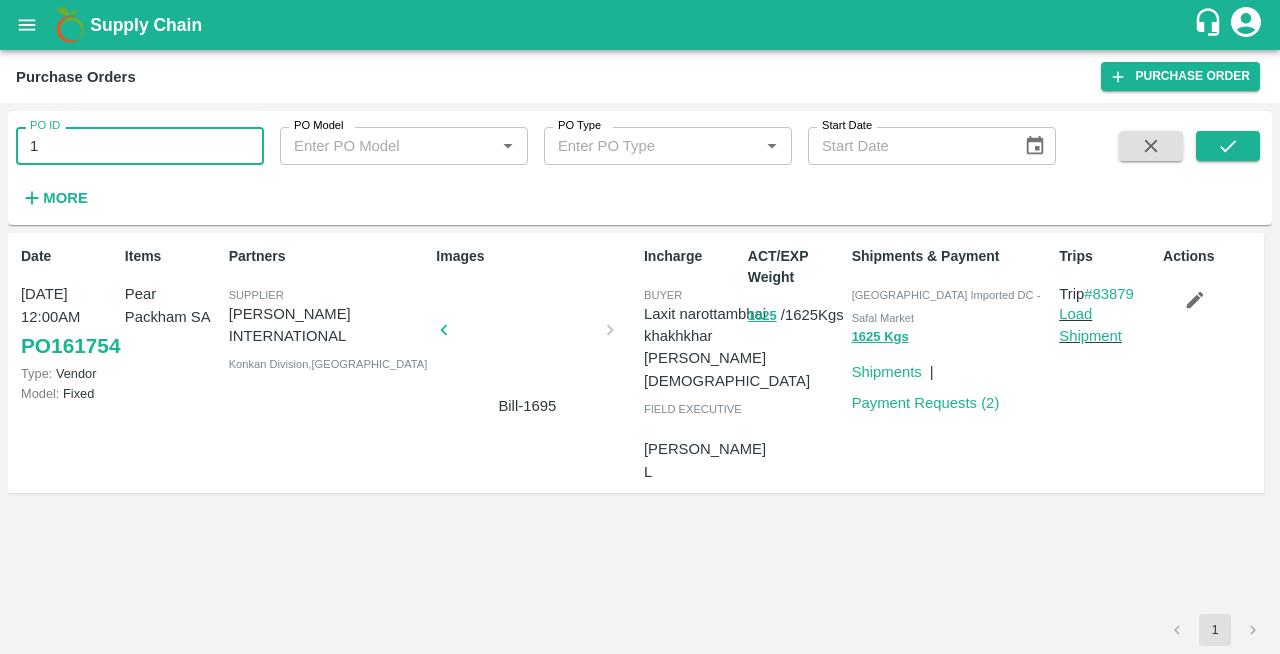 type on "1" 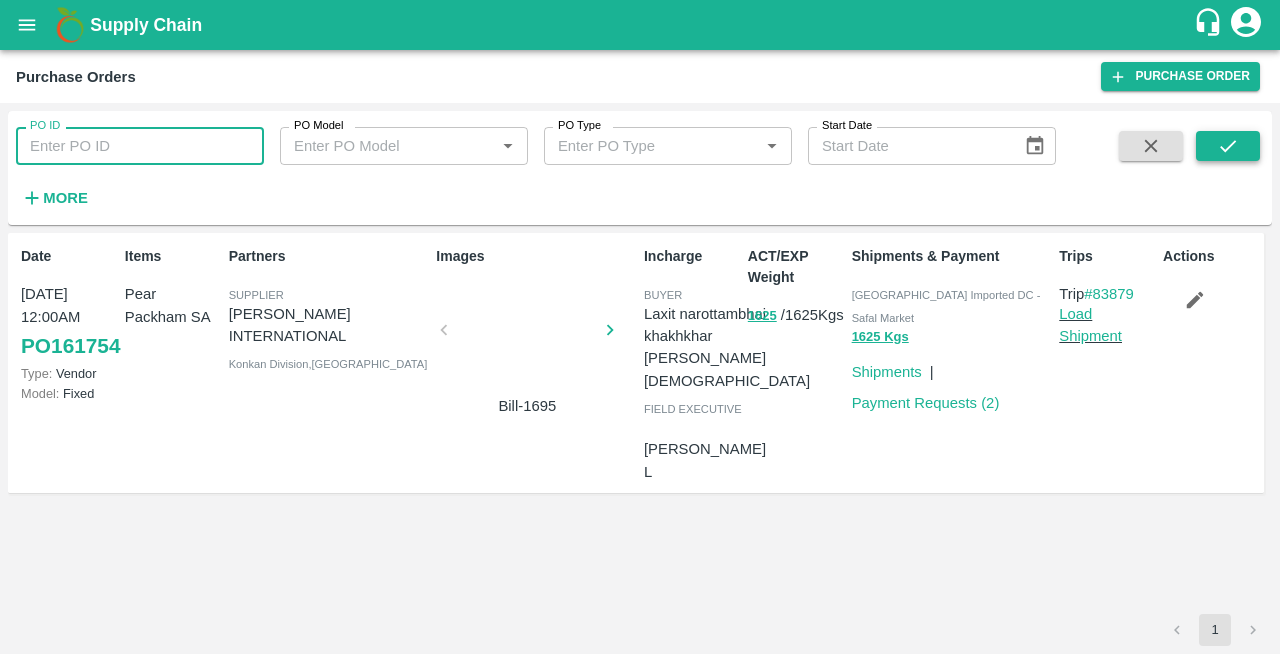 type 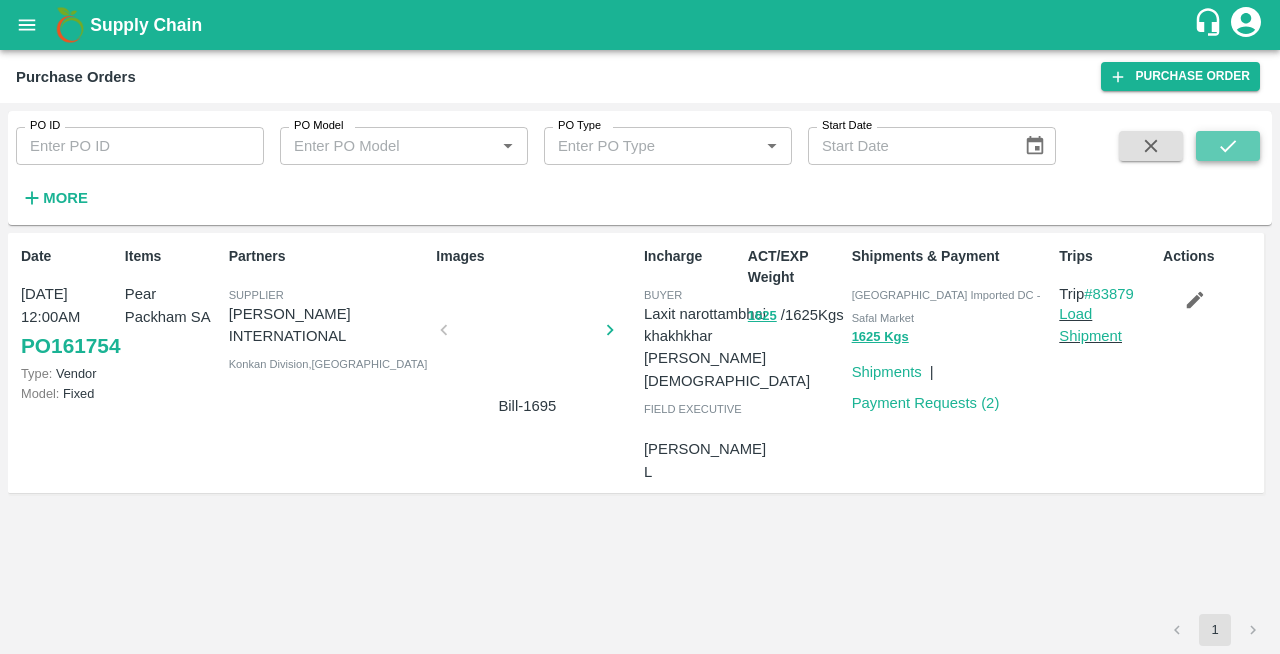 click at bounding box center (1228, 146) 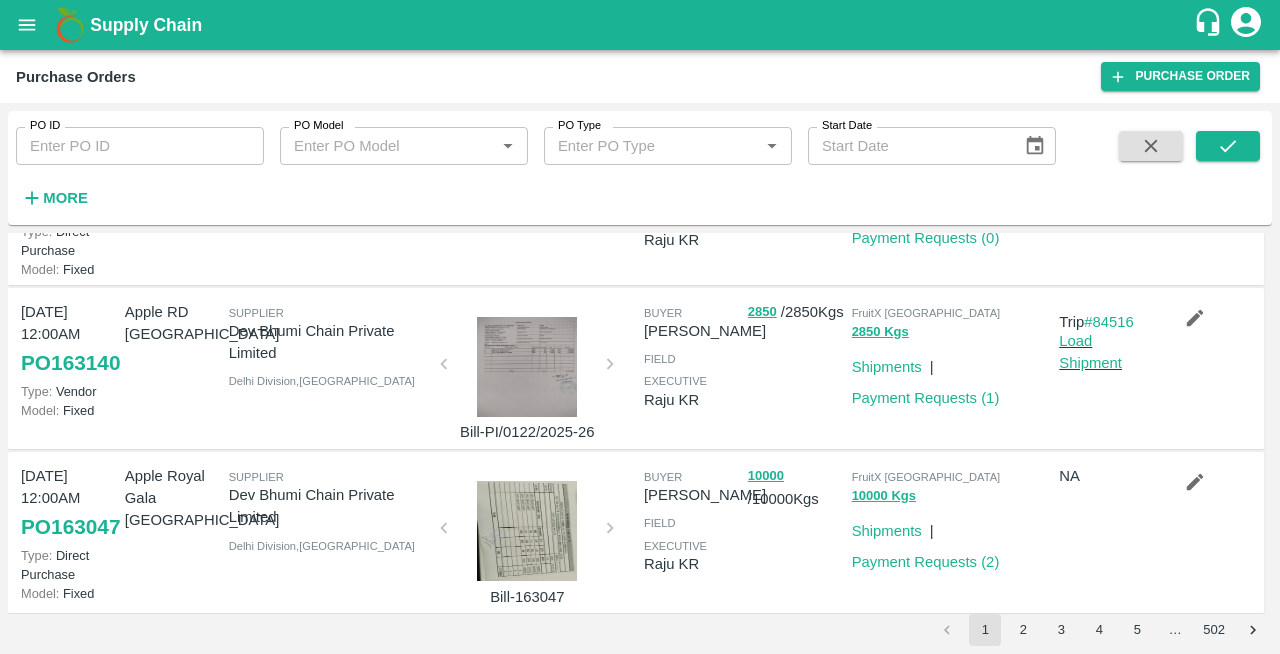 scroll, scrollTop: 1554, scrollLeft: 0, axis: vertical 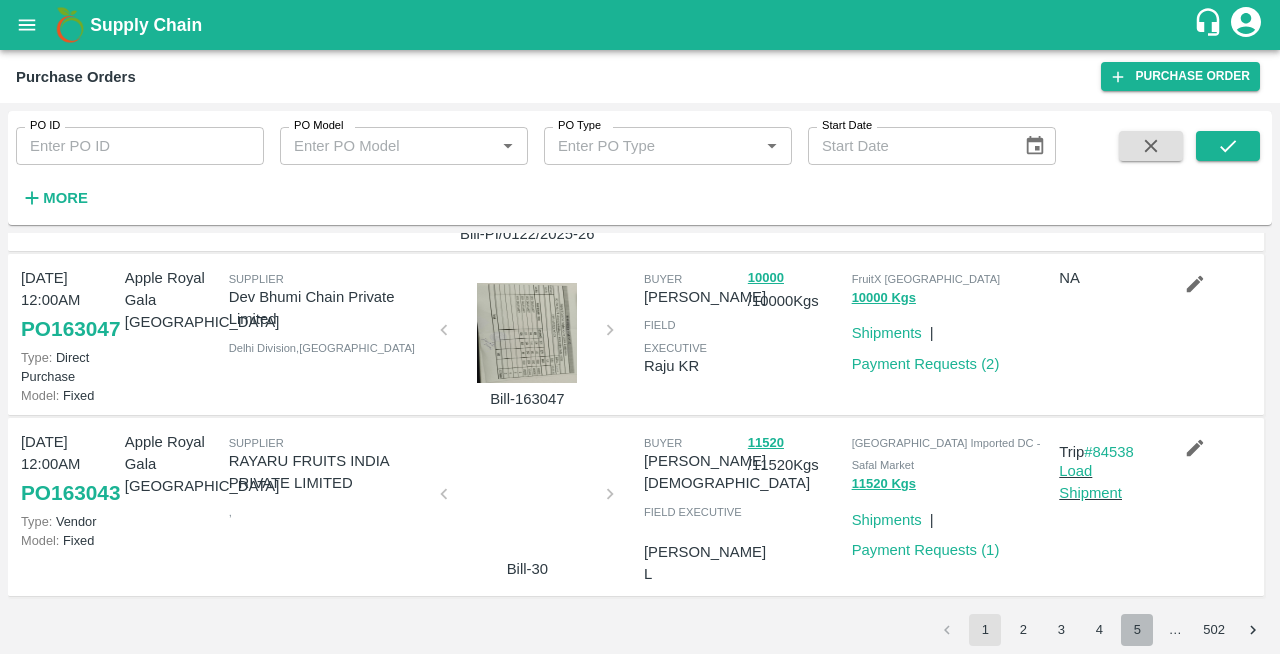 click on "5" at bounding box center [1137, 630] 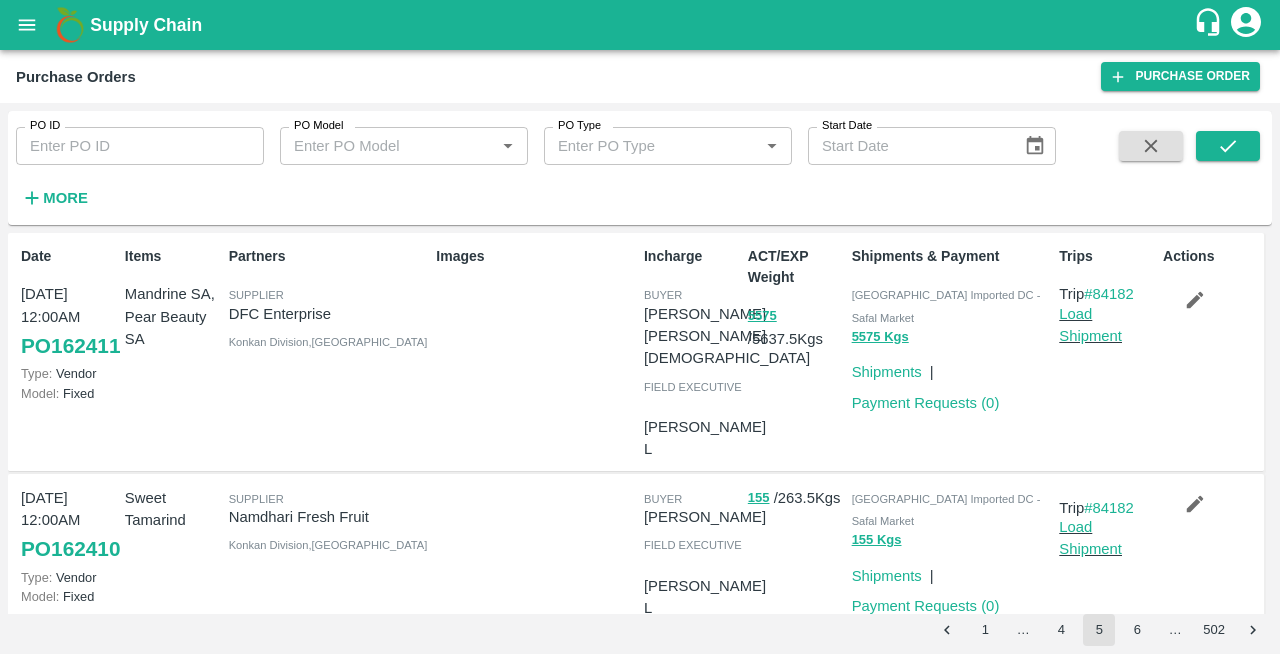 click on "6" at bounding box center (1137, 630) 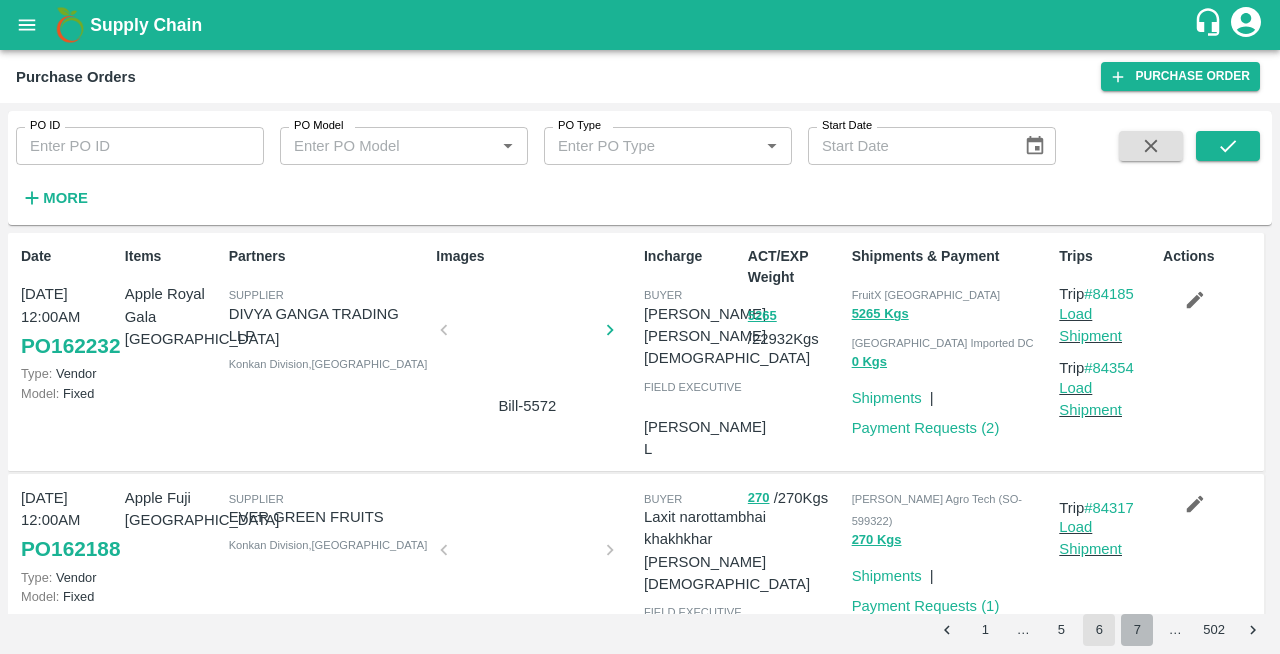 click on "7" at bounding box center [1137, 630] 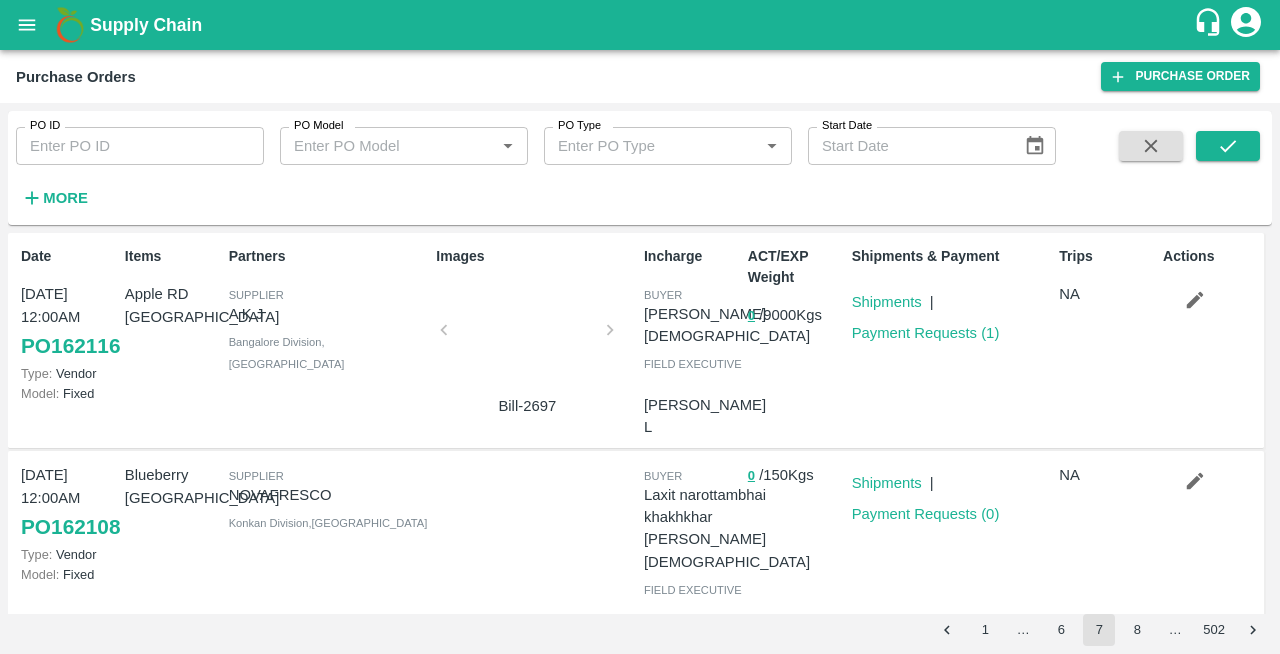 click on "8" at bounding box center [1137, 630] 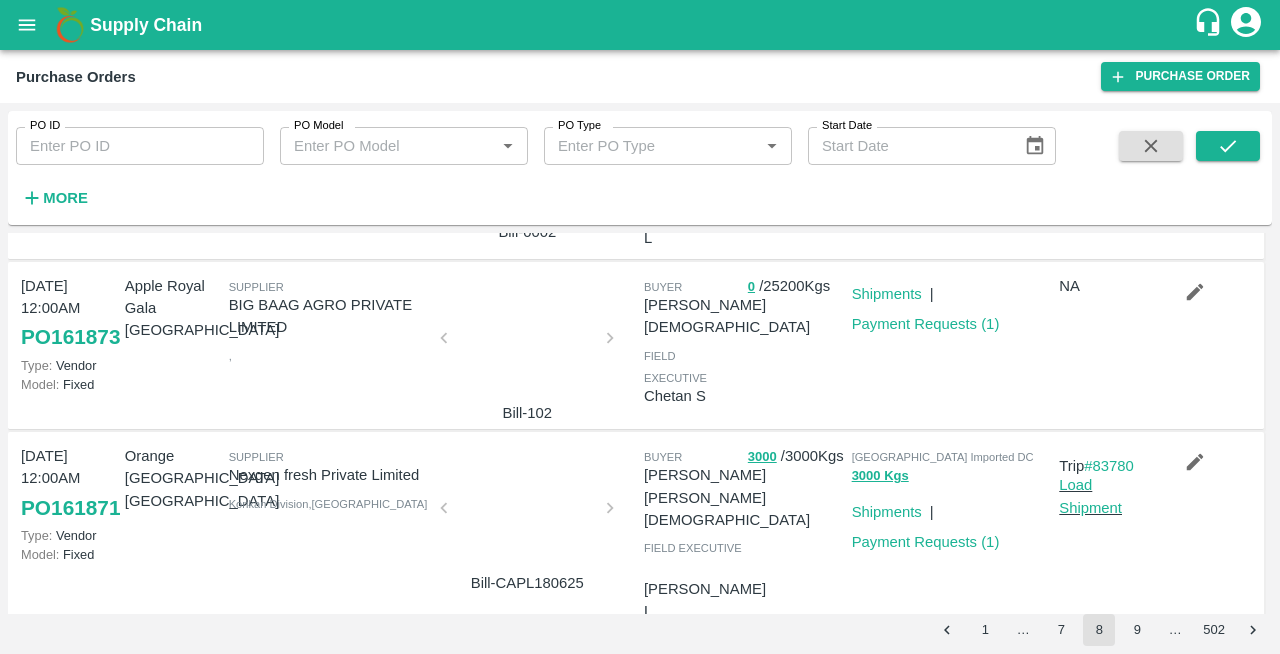 scroll, scrollTop: 1602, scrollLeft: 0, axis: vertical 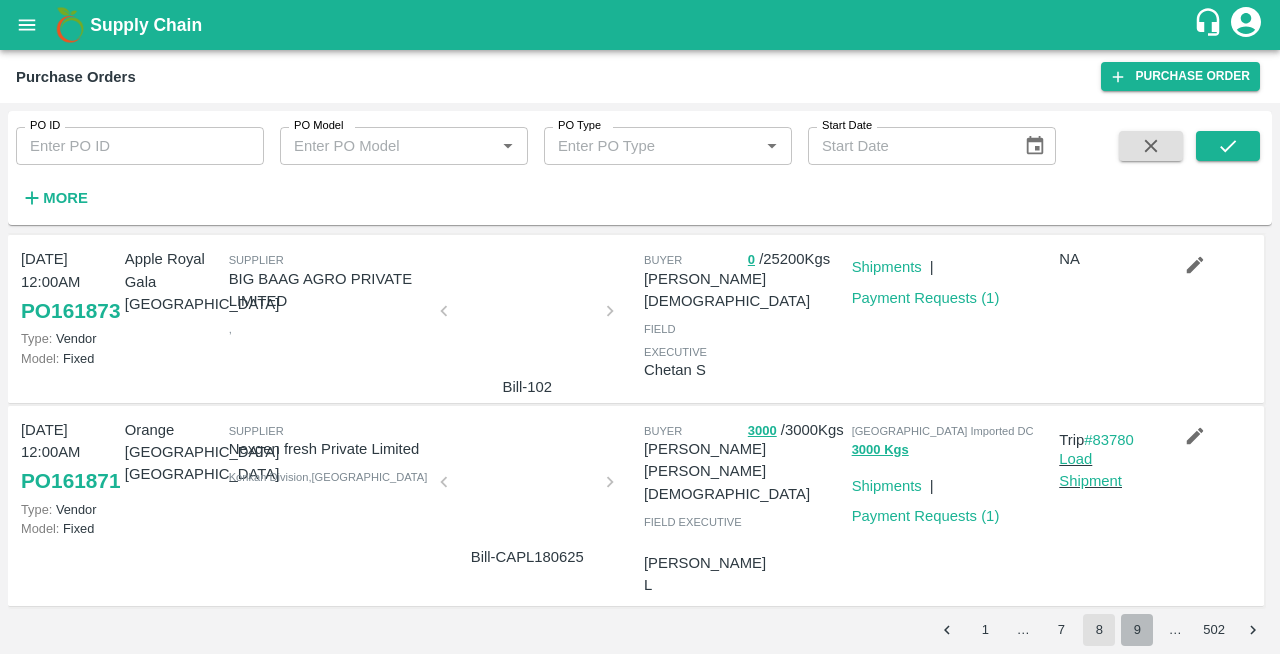 click on "9" at bounding box center (1137, 630) 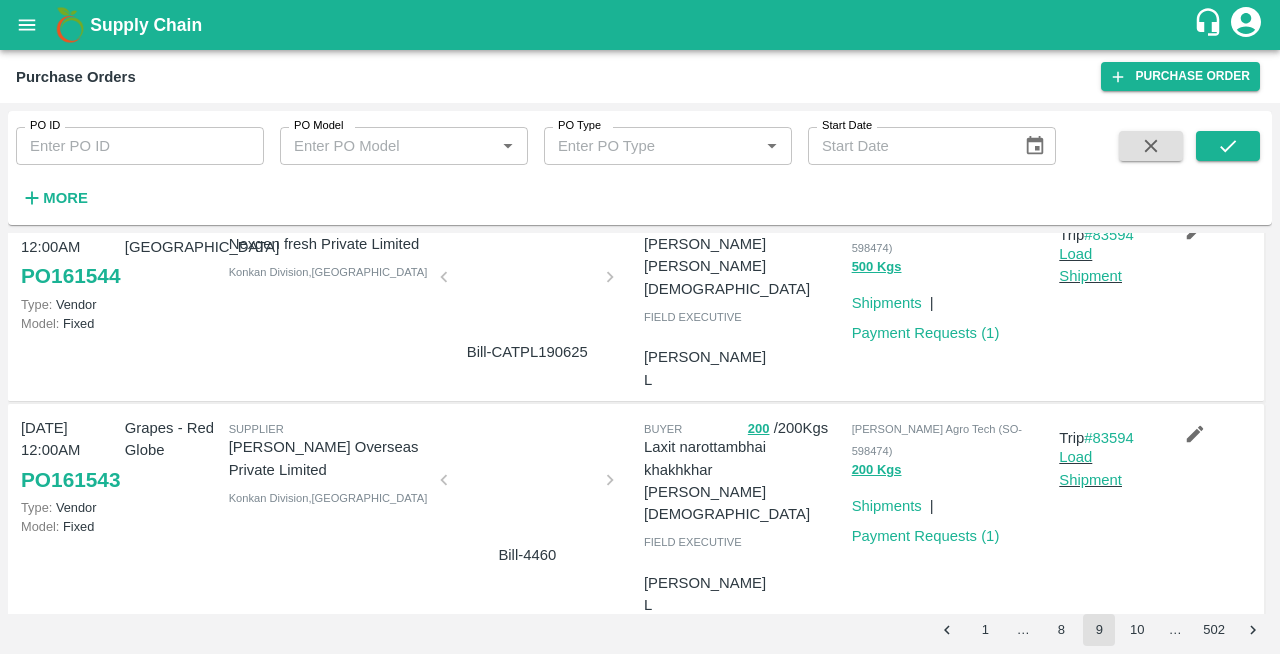 scroll, scrollTop: 1730, scrollLeft: 0, axis: vertical 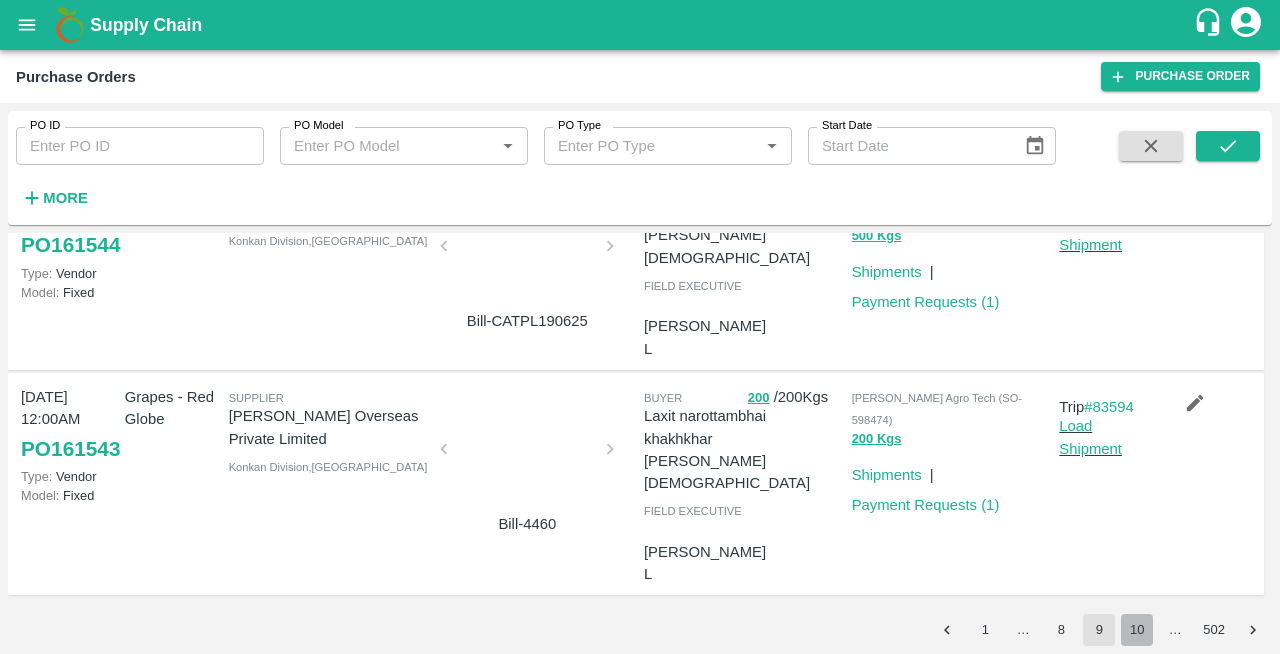 click on "10" at bounding box center (1137, 630) 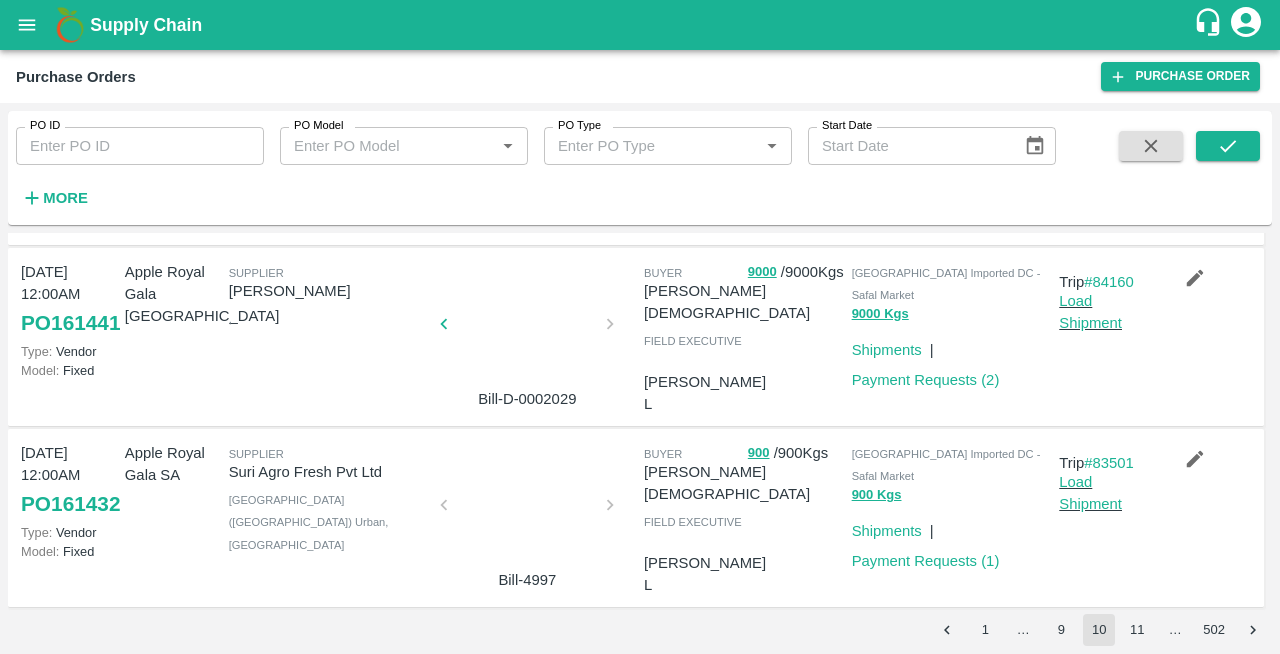 scroll, scrollTop: 1650, scrollLeft: 0, axis: vertical 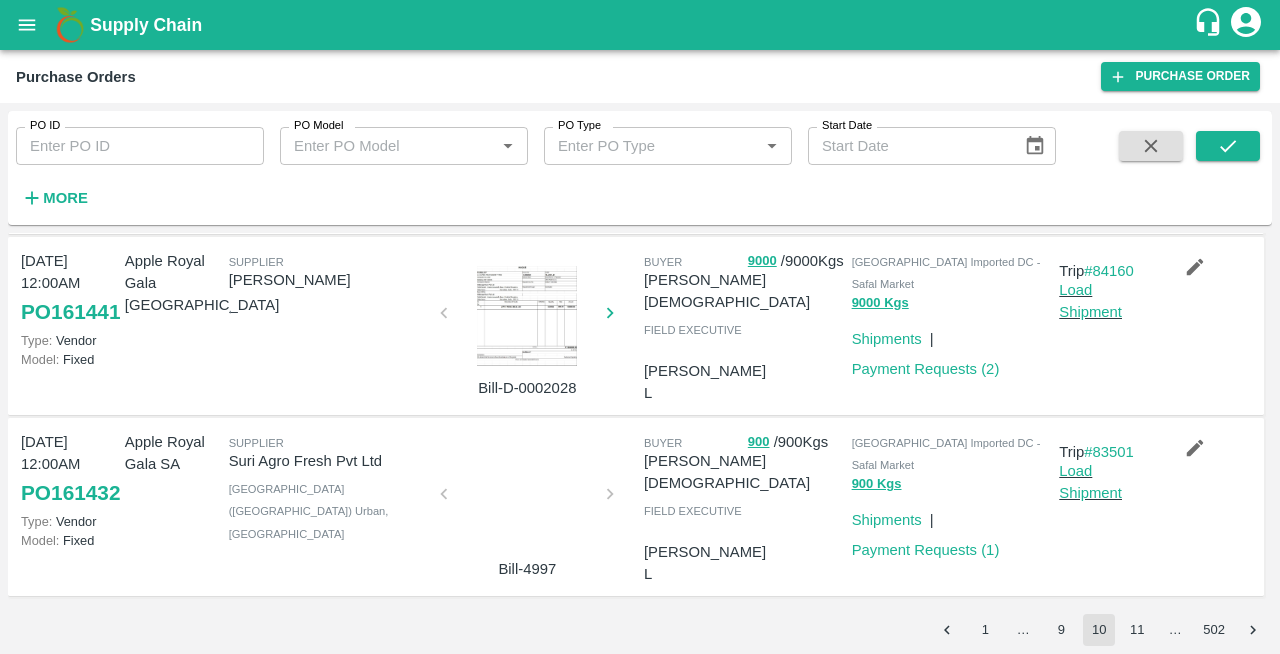 click on "11" at bounding box center [1137, 630] 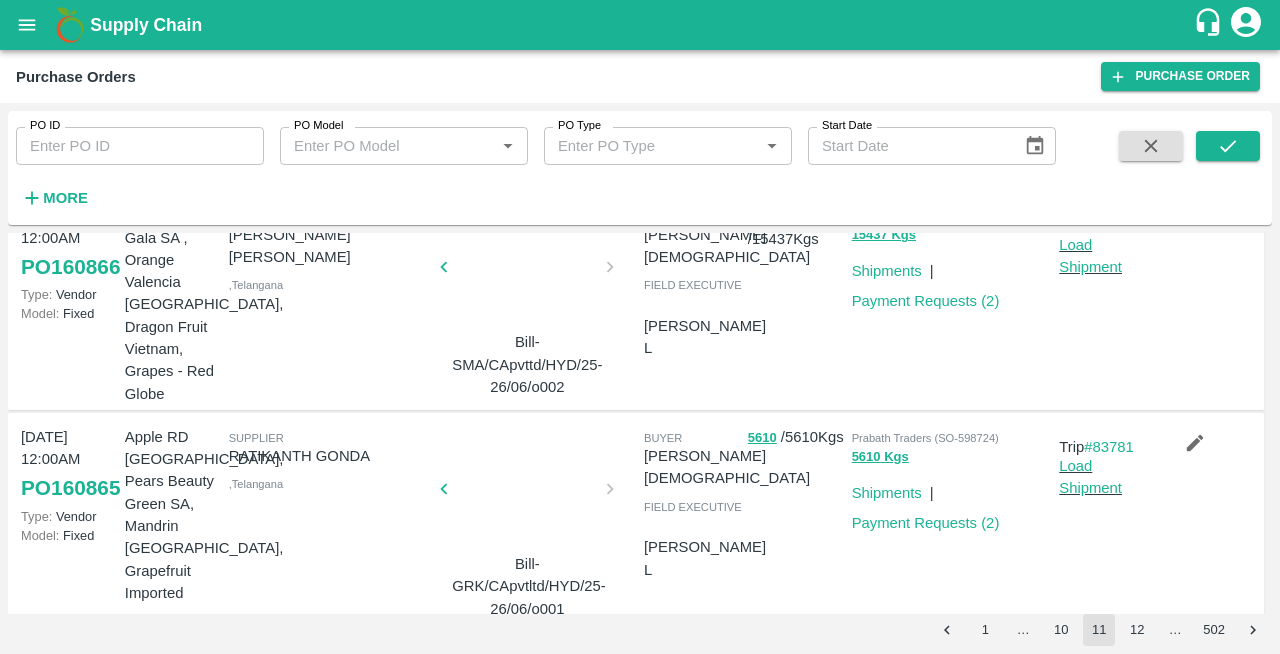scroll, scrollTop: 1551, scrollLeft: 0, axis: vertical 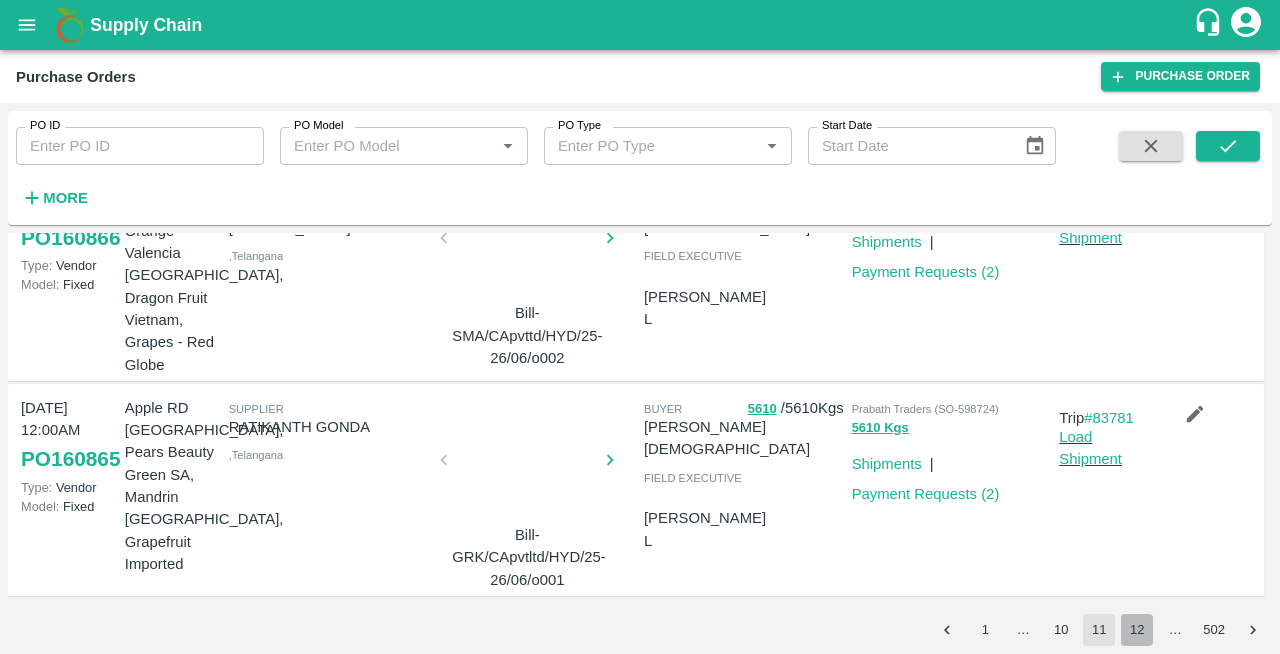 click on "12" at bounding box center (1137, 630) 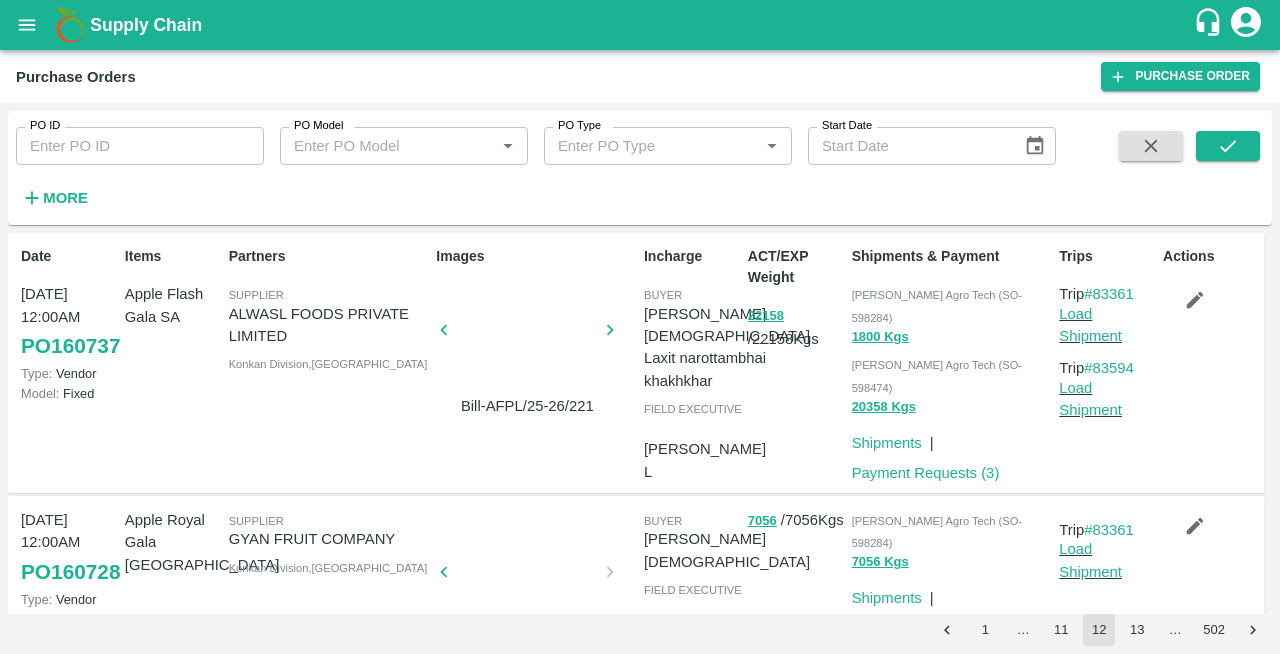 click at bounding box center (527, 336) 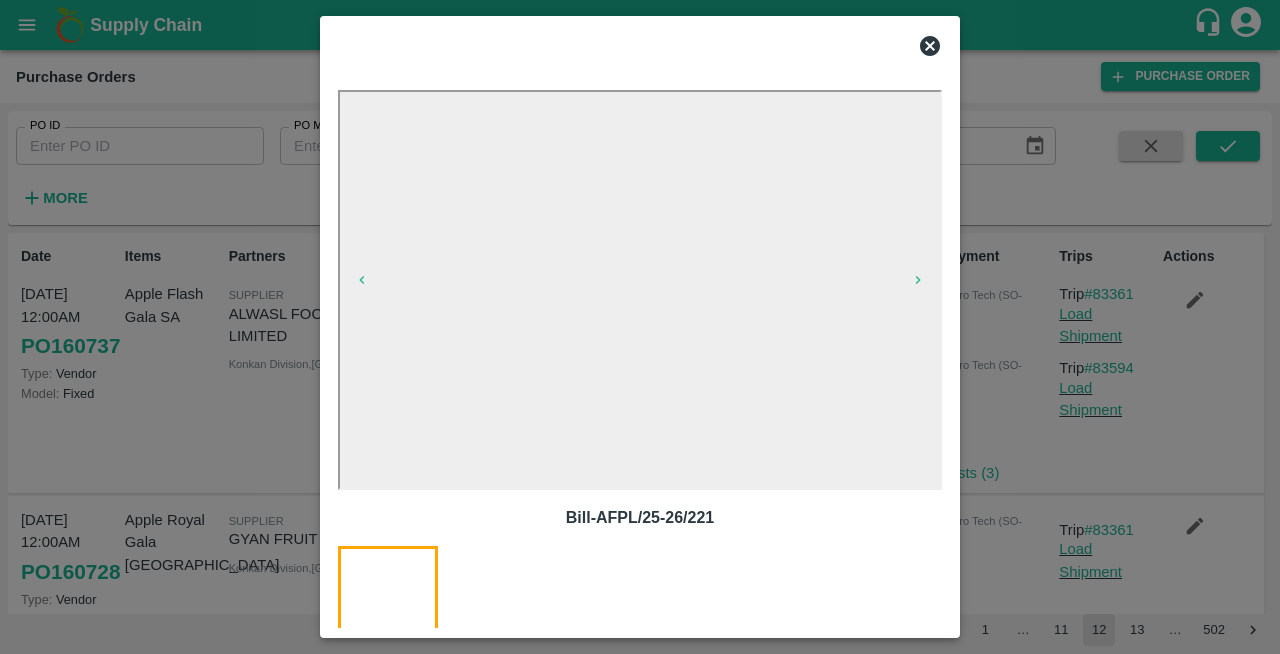 click 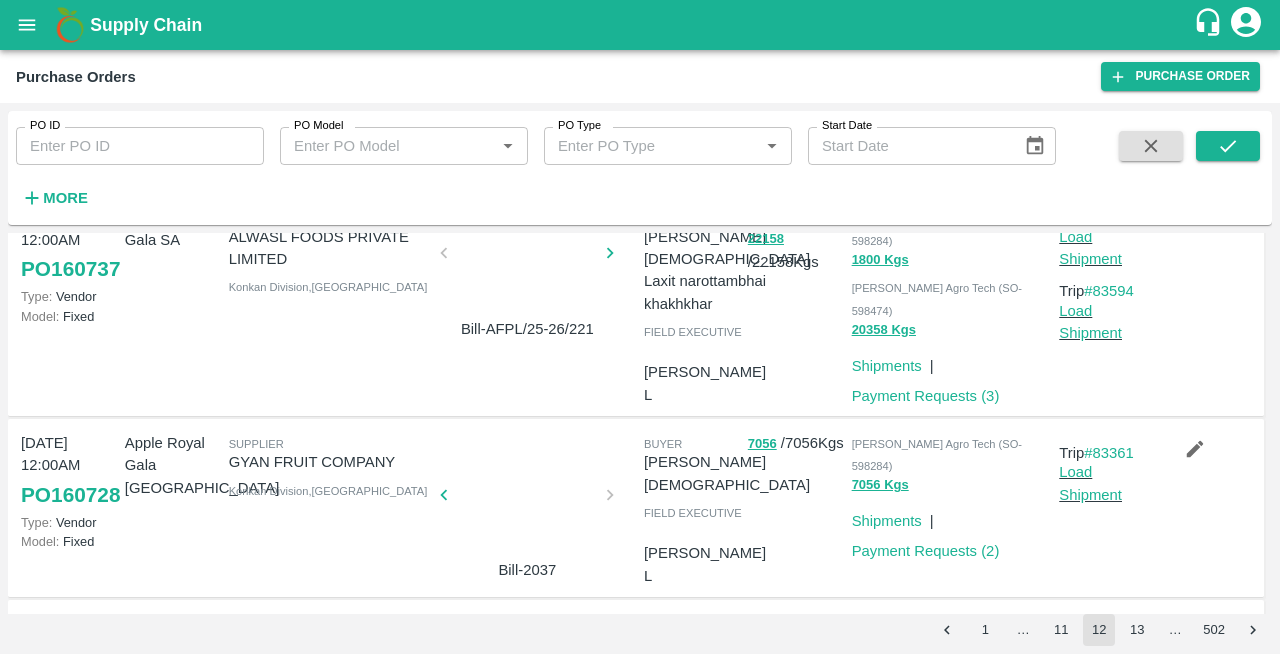 scroll, scrollTop: 0, scrollLeft: 0, axis: both 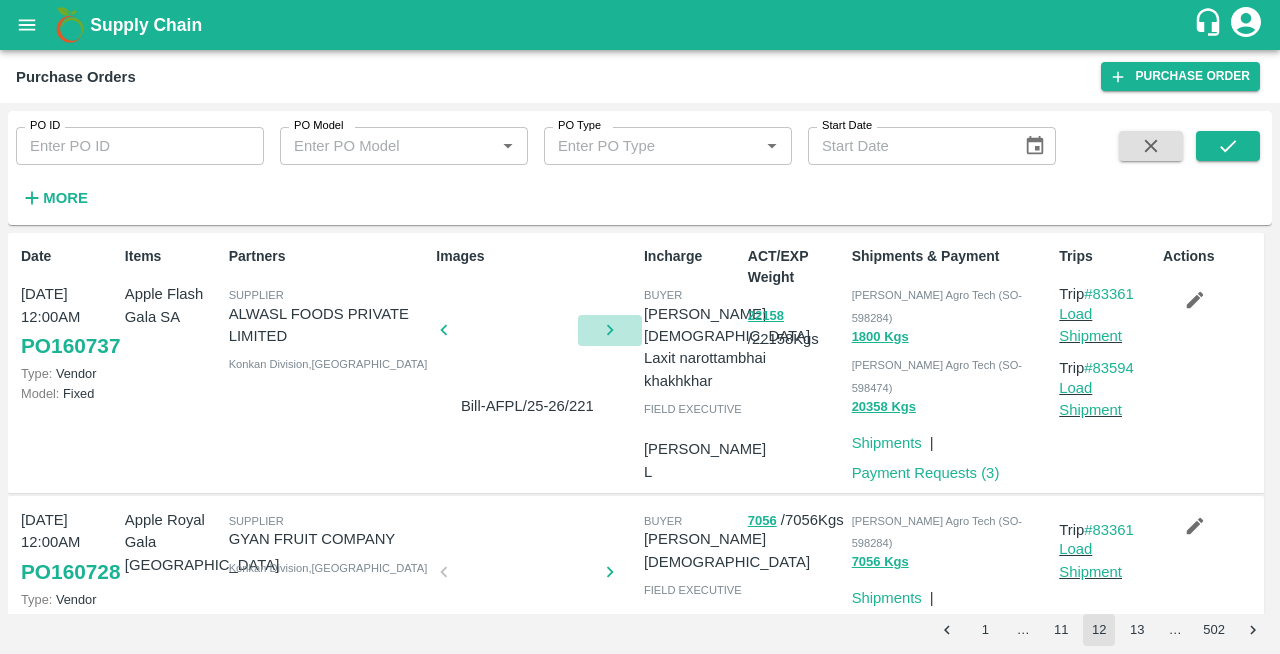 click on "Images Bill-AFPL/25-26/221" at bounding box center [532, 363] 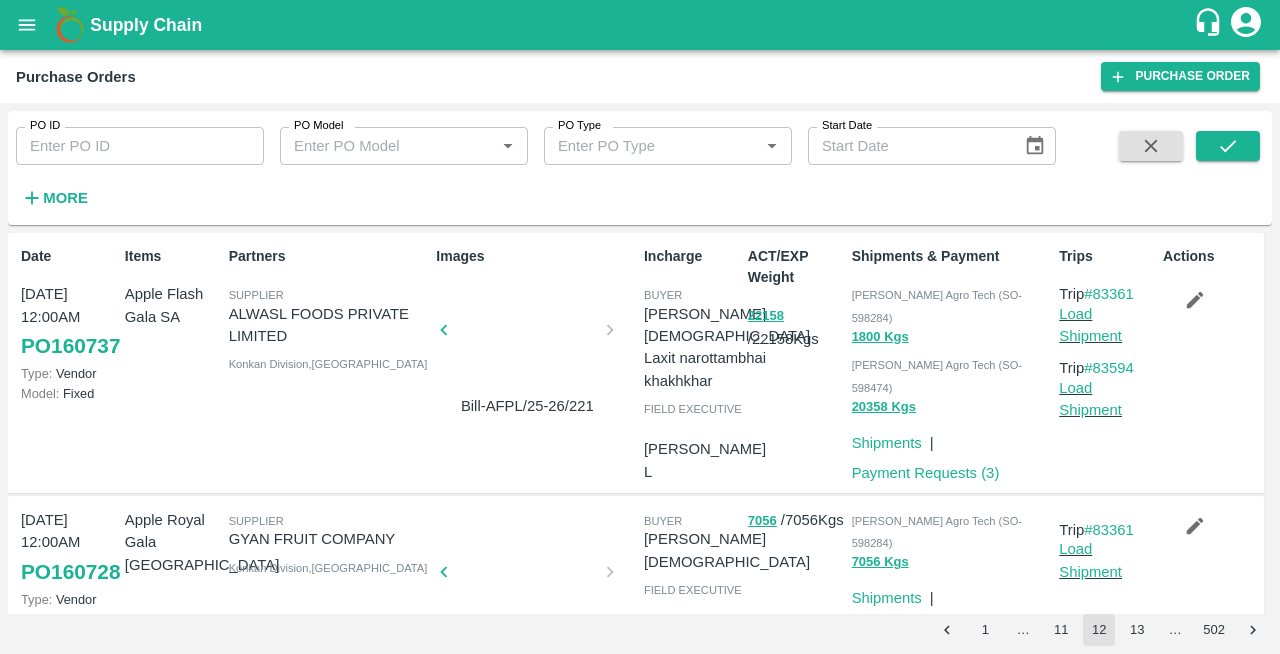 click on "Images Bill-AFPL/25-26/221" at bounding box center [532, 363] 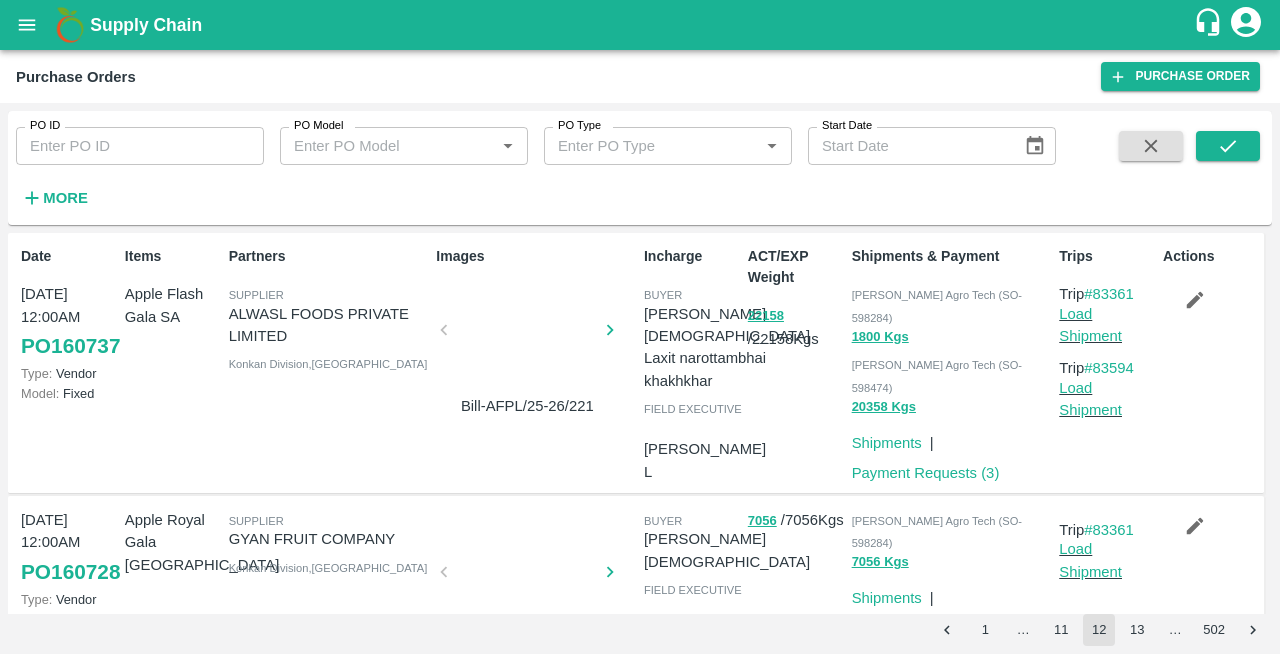 click on "Images Bill-AFPL/25-26/221" at bounding box center (532, 363) 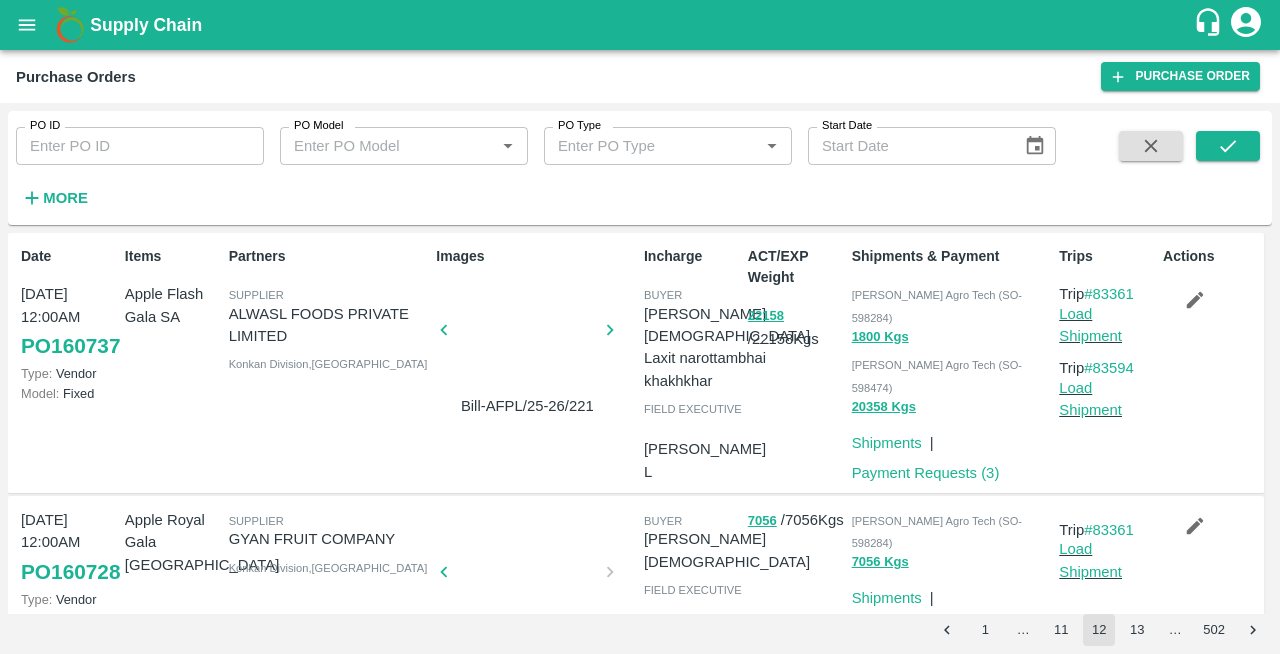click 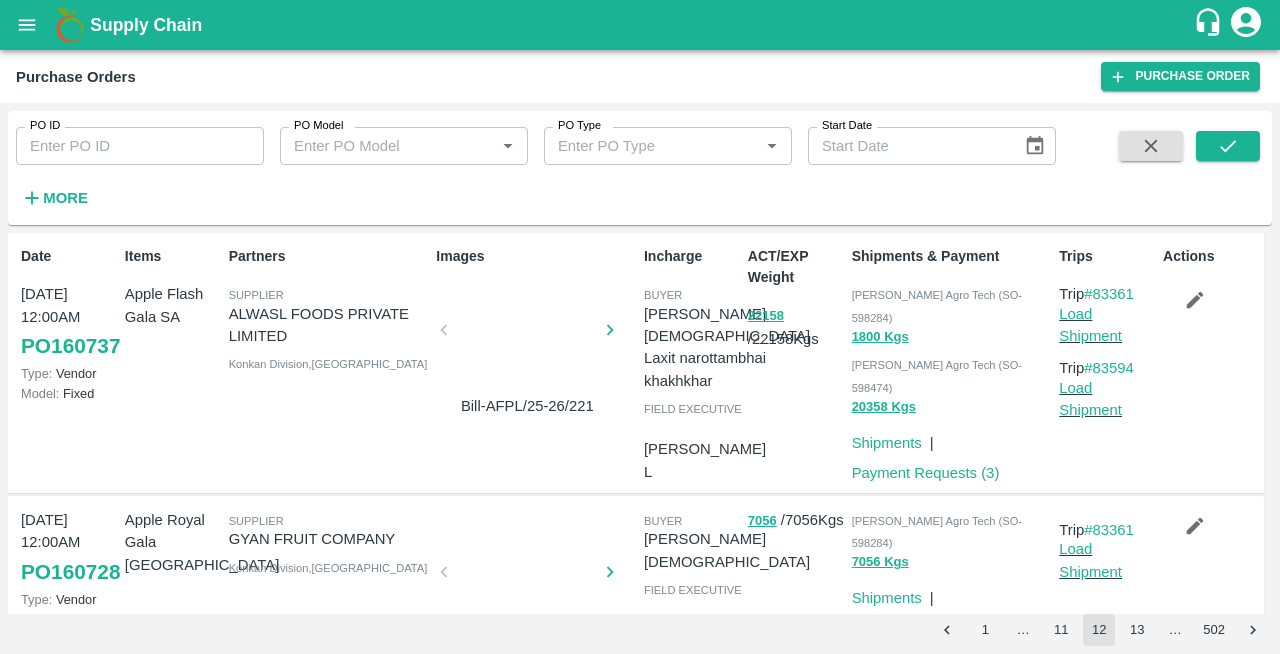 click on "Images Bill-AFPL/25-26/221" at bounding box center [532, 363] 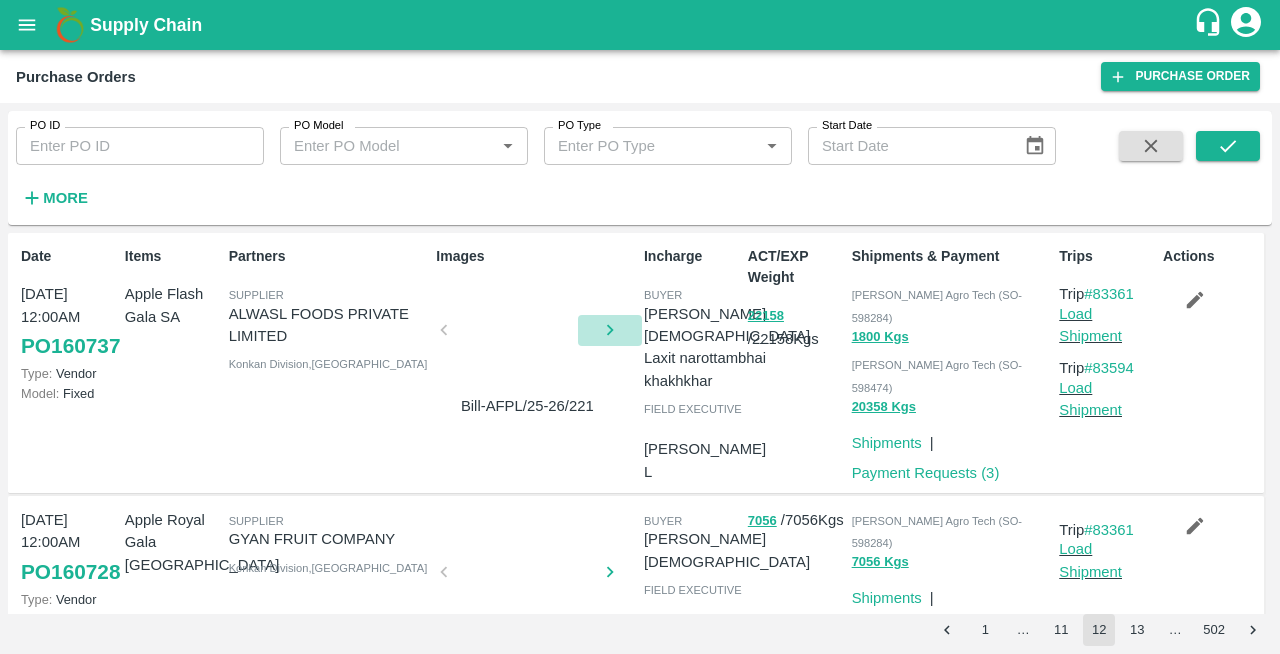 click 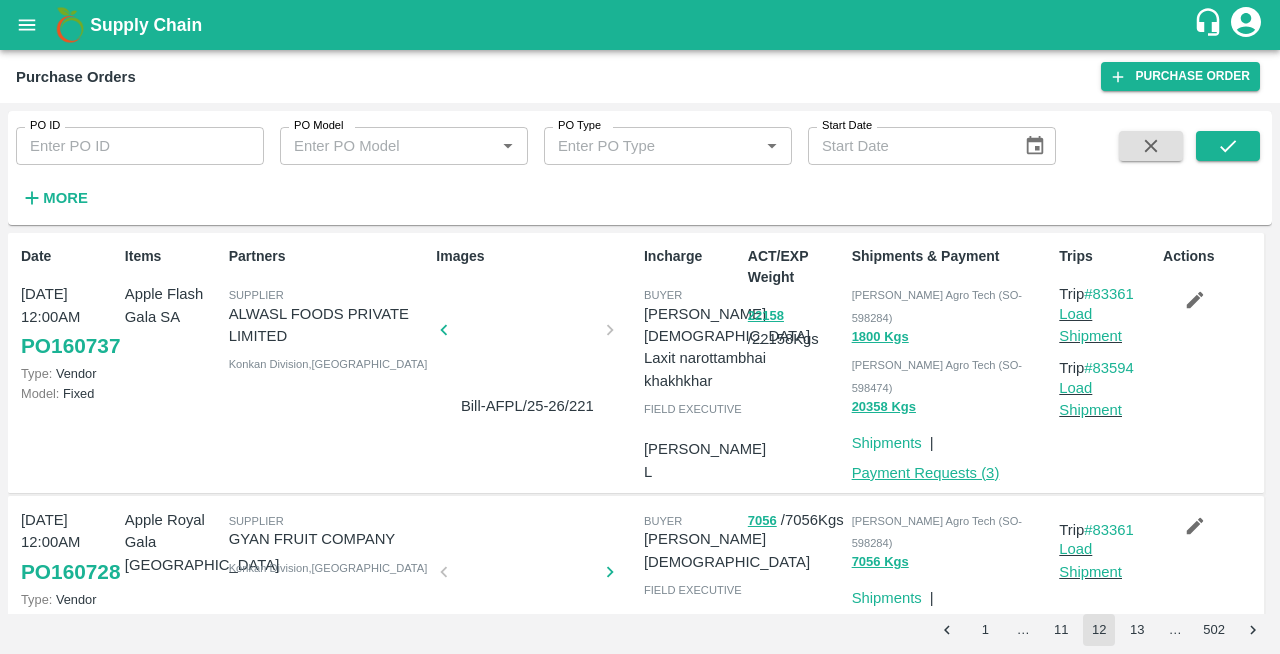 click on "Payment Requests ( 3 )" at bounding box center [926, 473] 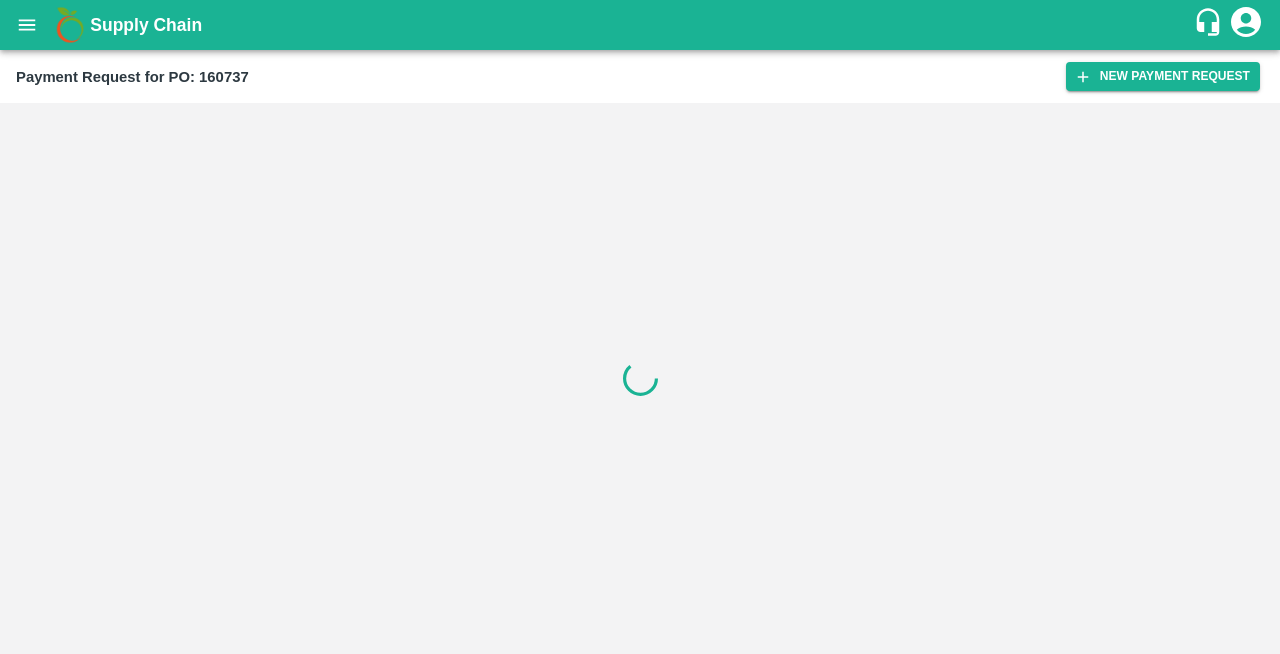 scroll, scrollTop: 0, scrollLeft: 0, axis: both 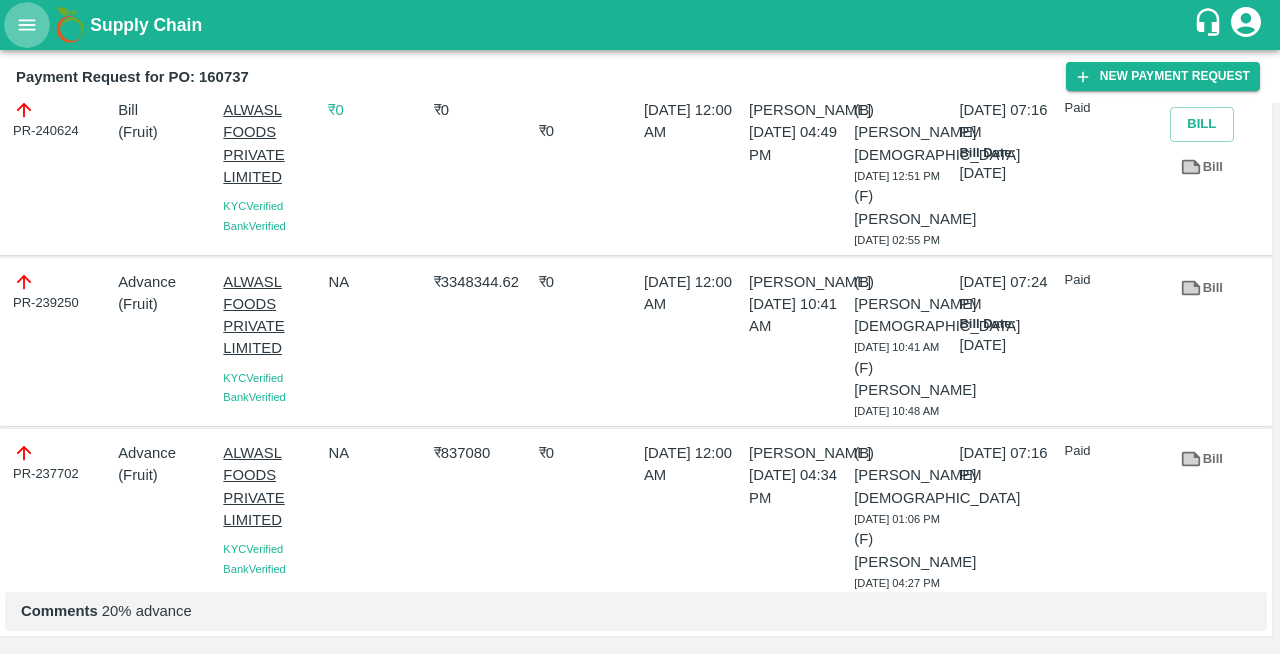 click 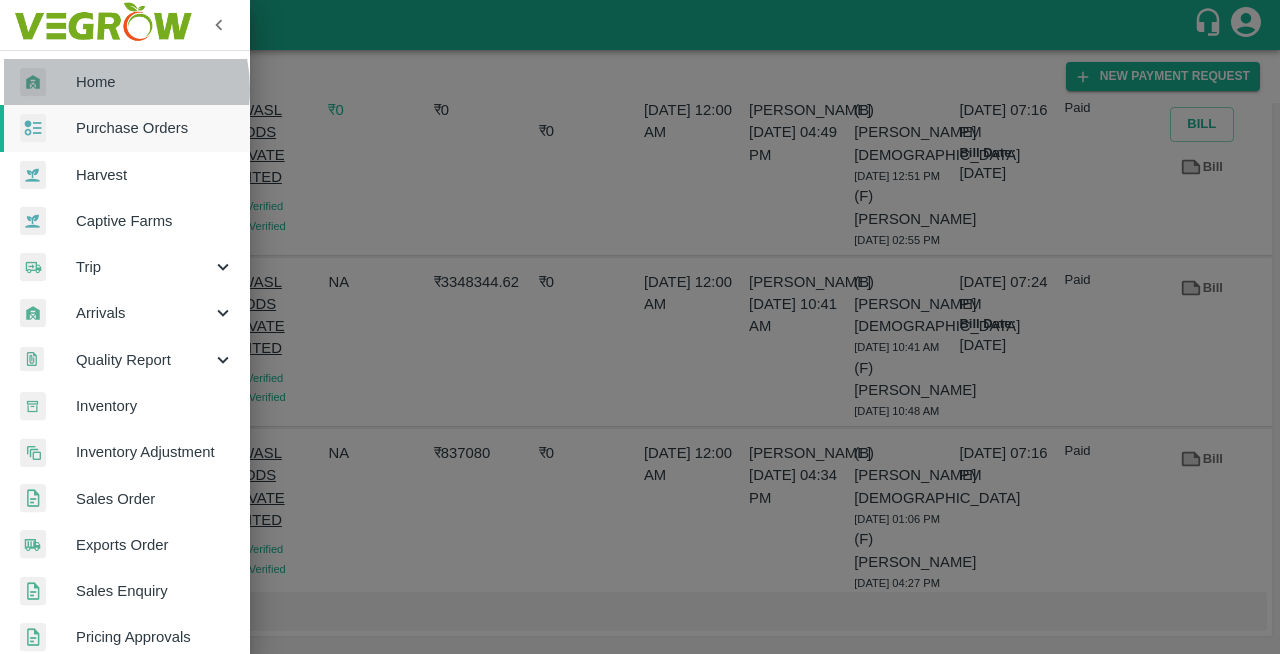 click on "Home" at bounding box center [155, 82] 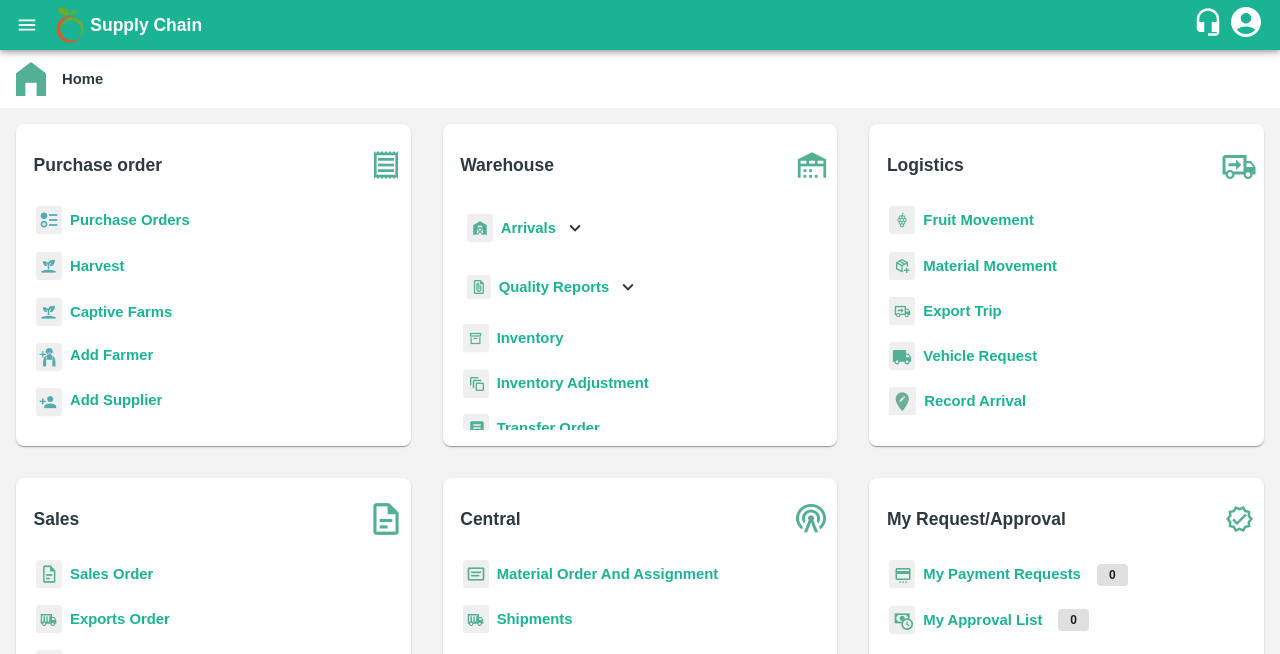 click on "Purchase Orders" at bounding box center [130, 220] 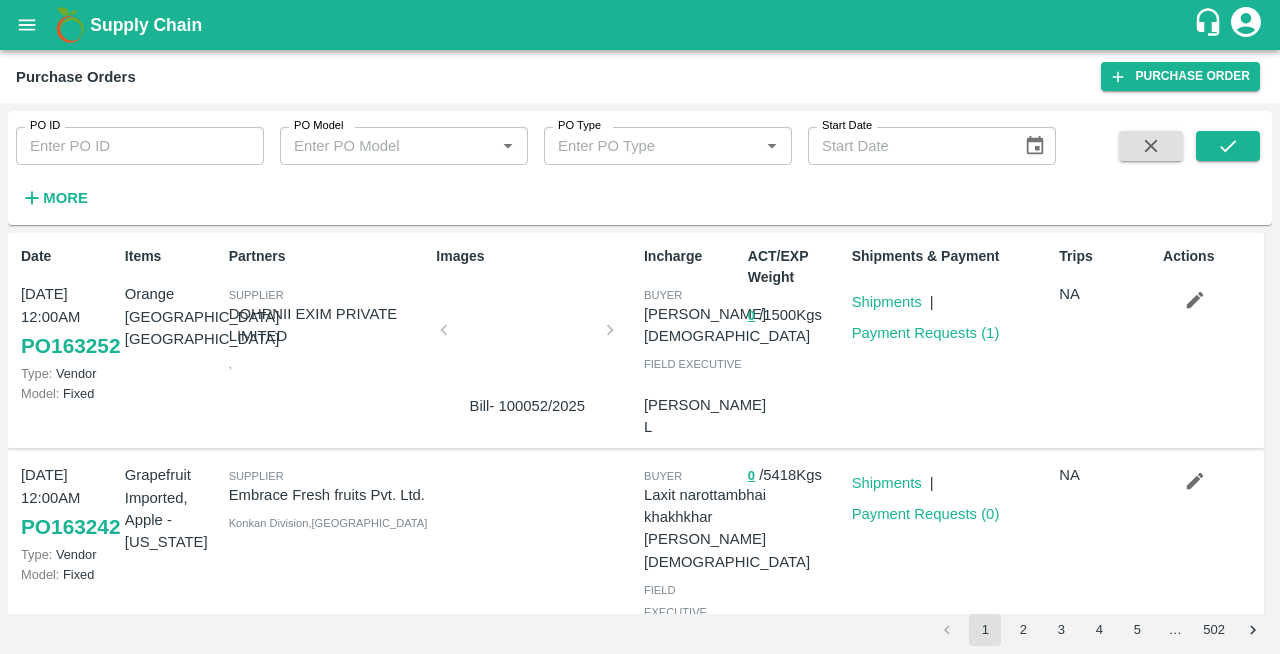 click on "PO ID PO ID PO Model PO Model   * PO Type PO Type   * Start Date Start Date More" at bounding box center (640, 168) 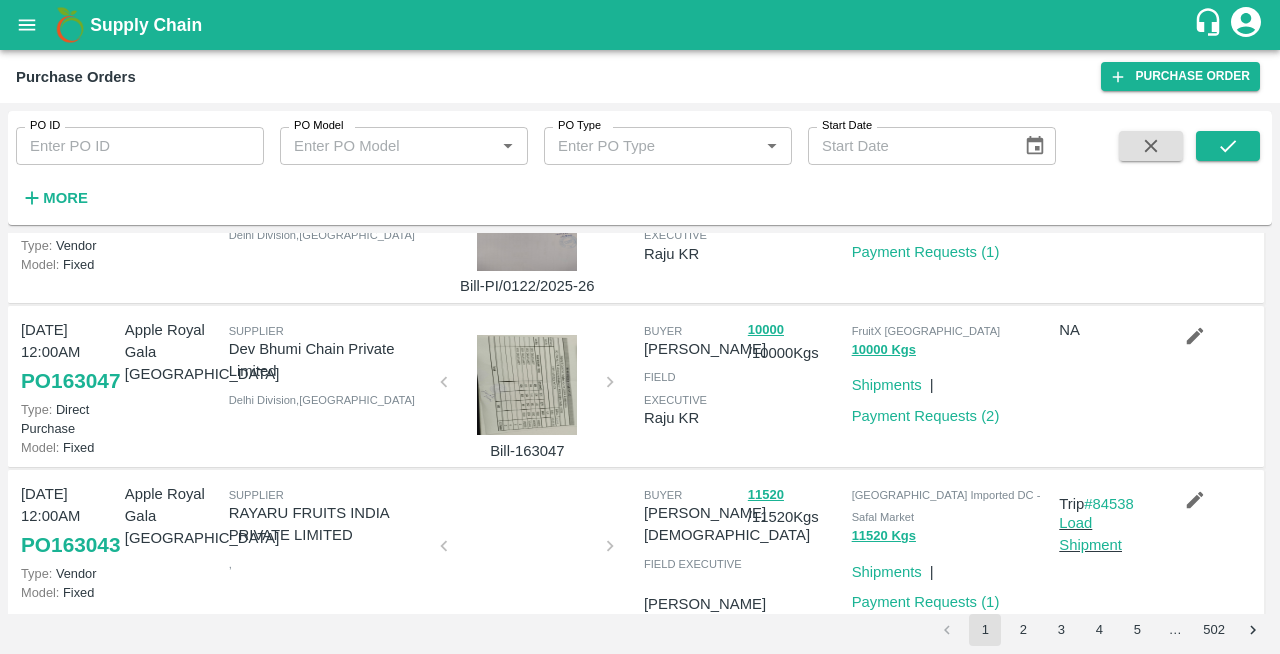scroll, scrollTop: 1554, scrollLeft: 0, axis: vertical 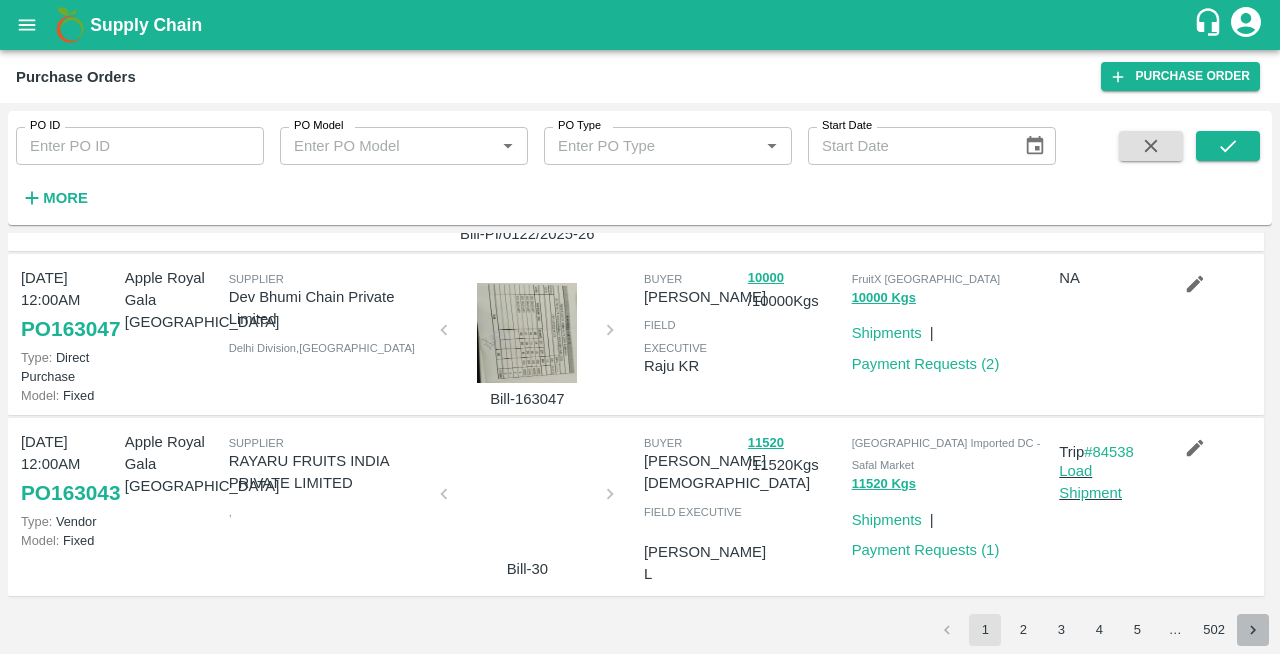 click 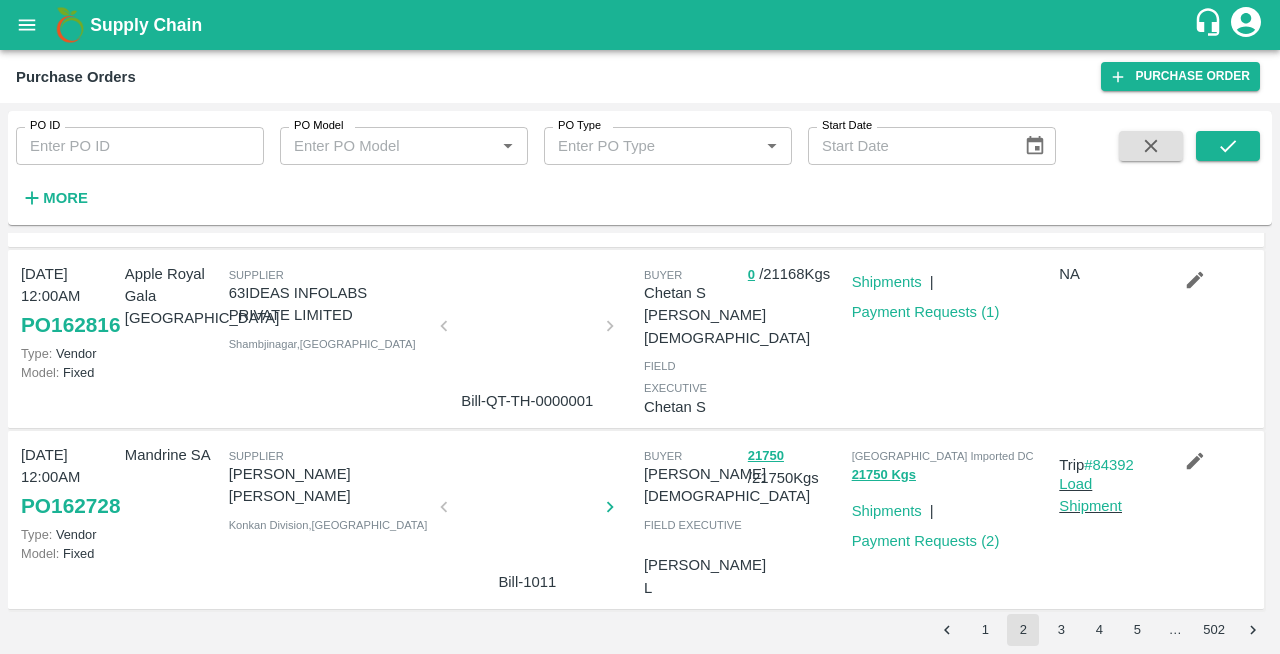 scroll, scrollTop: 1538, scrollLeft: 0, axis: vertical 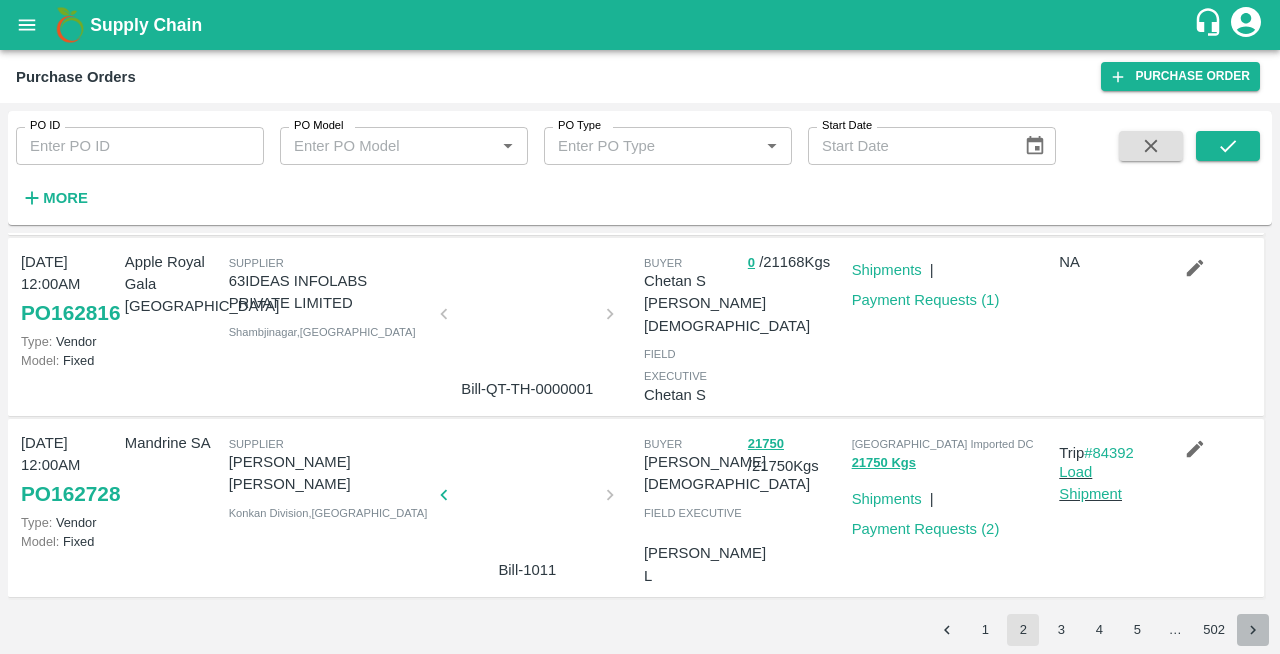 click 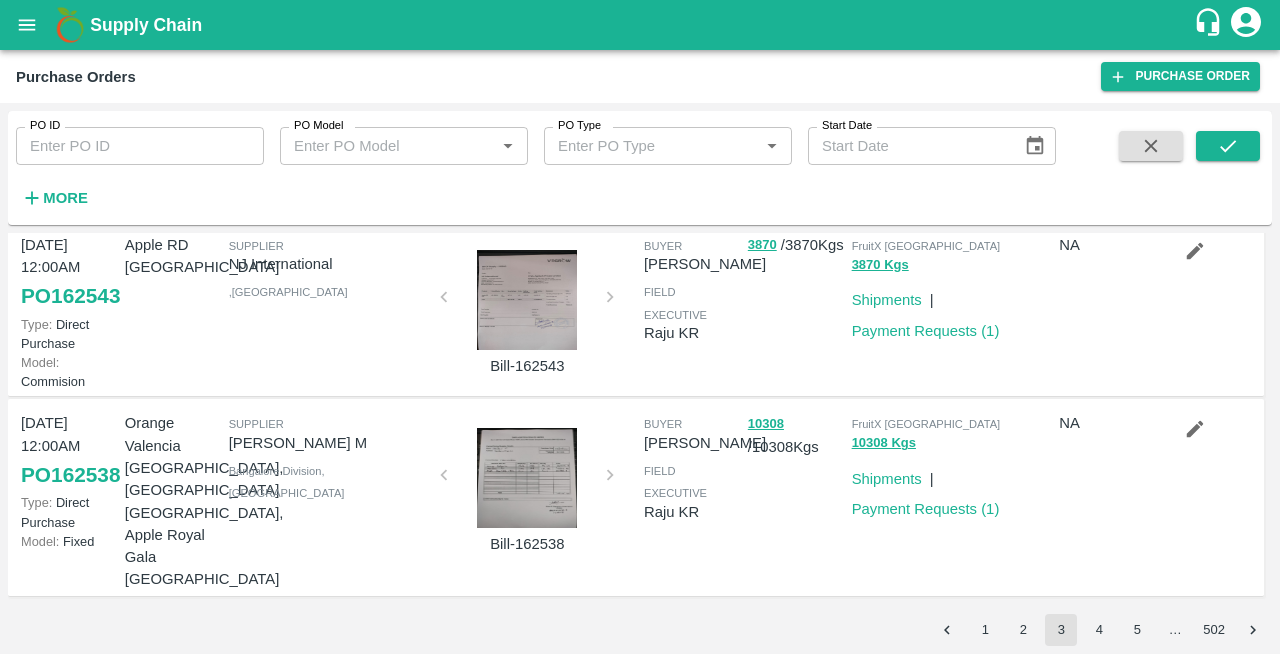scroll, scrollTop: 1513, scrollLeft: 0, axis: vertical 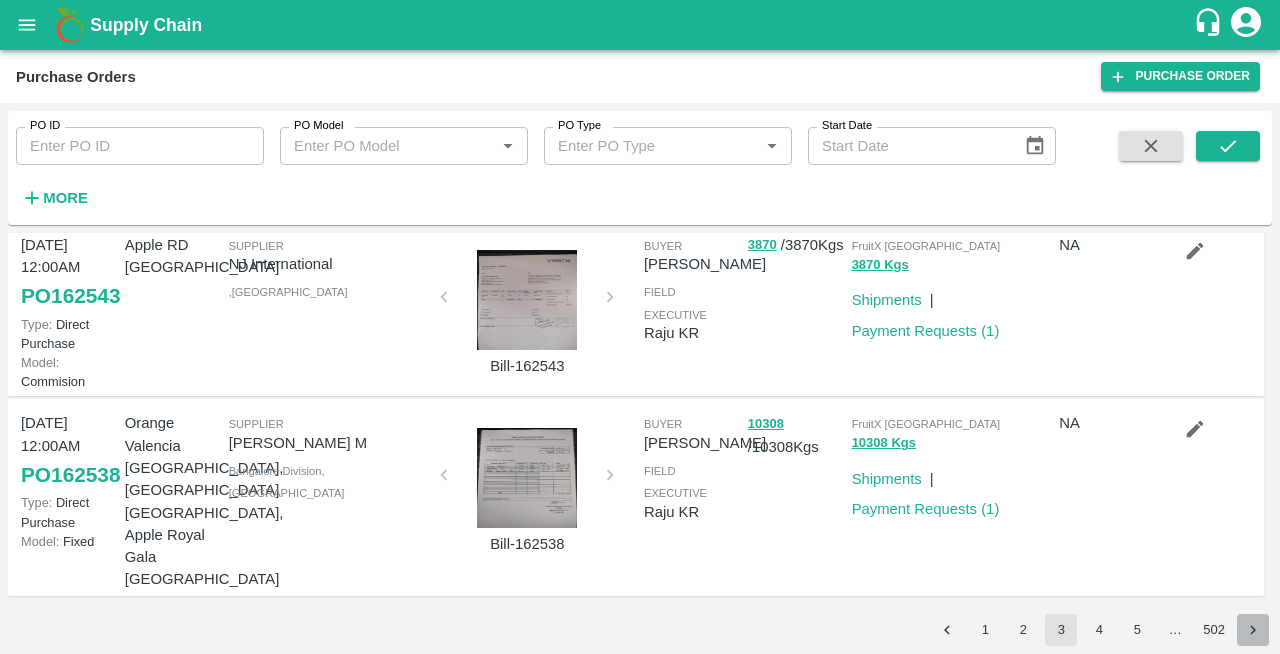 click 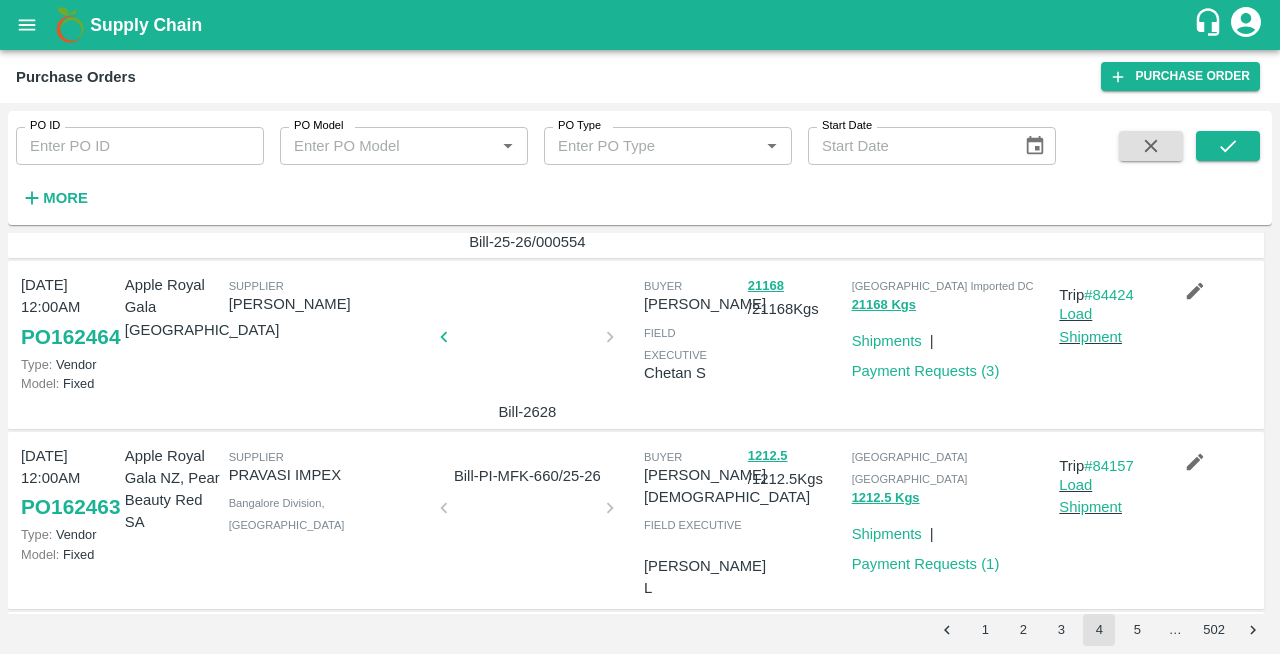 scroll, scrollTop: 1508, scrollLeft: 0, axis: vertical 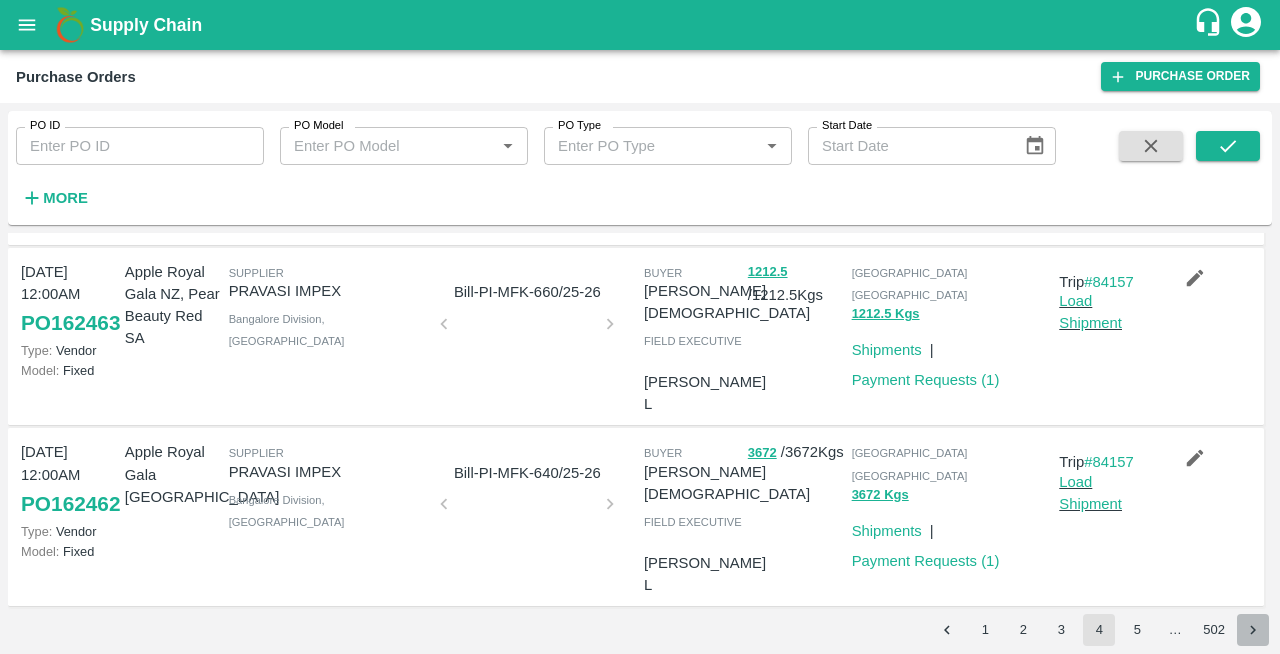 click 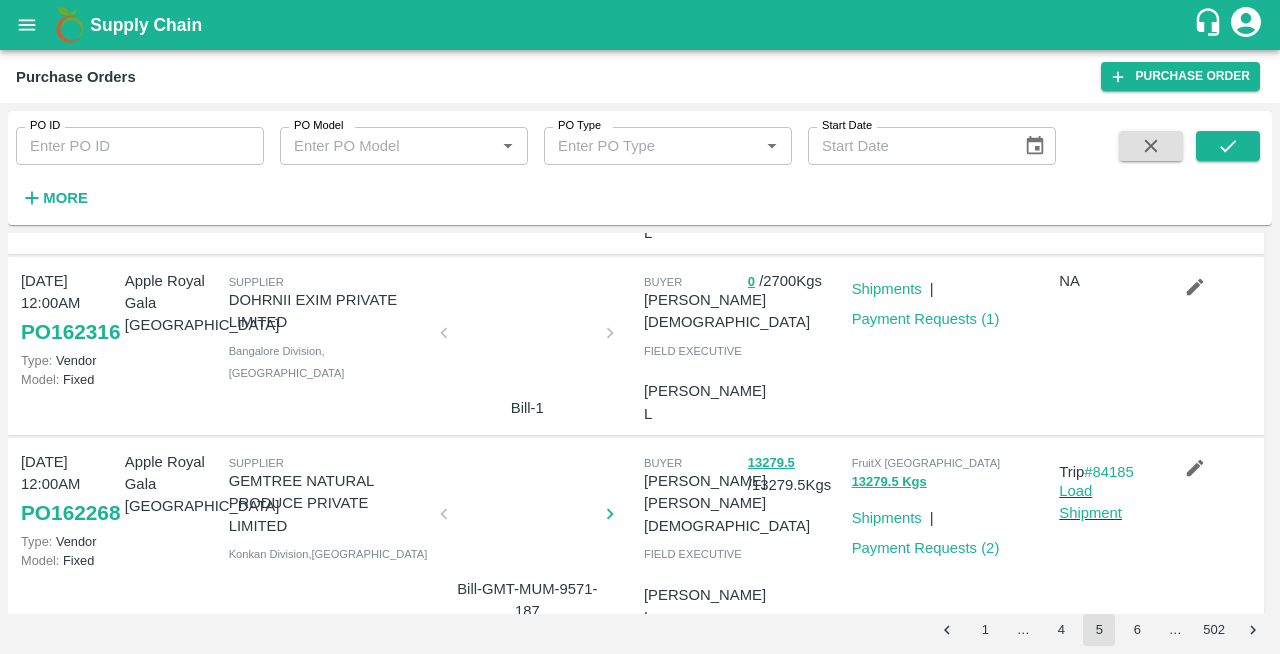 scroll, scrollTop: 1520, scrollLeft: 0, axis: vertical 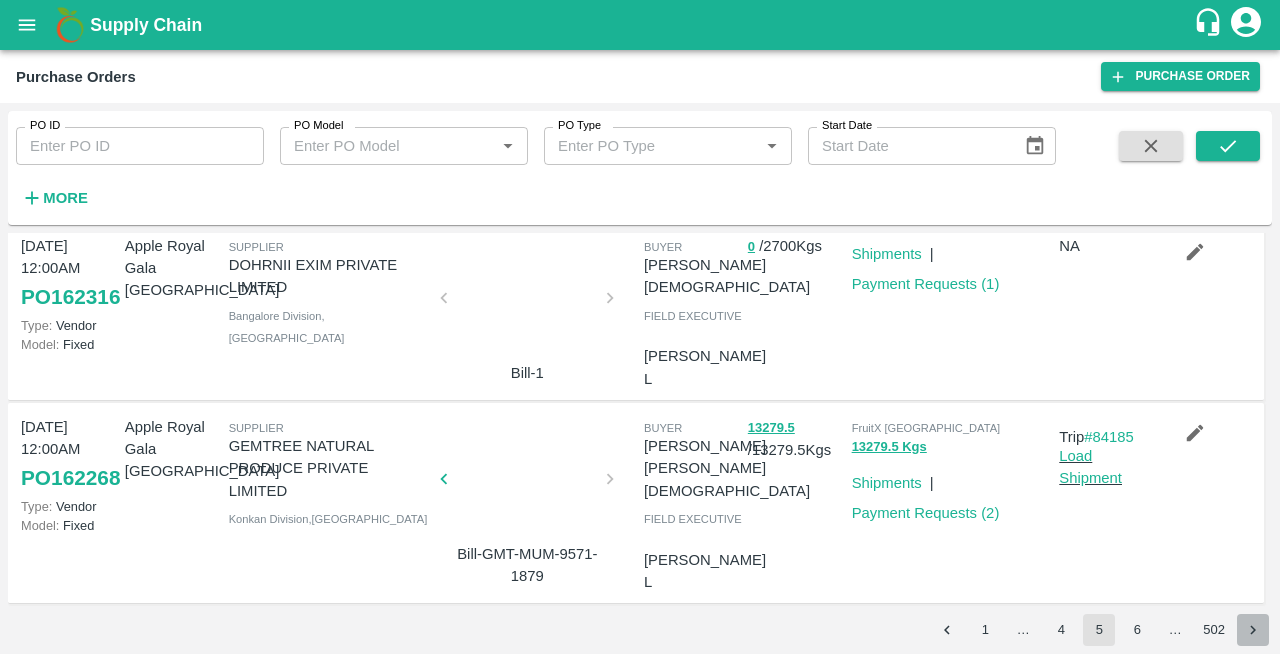 click 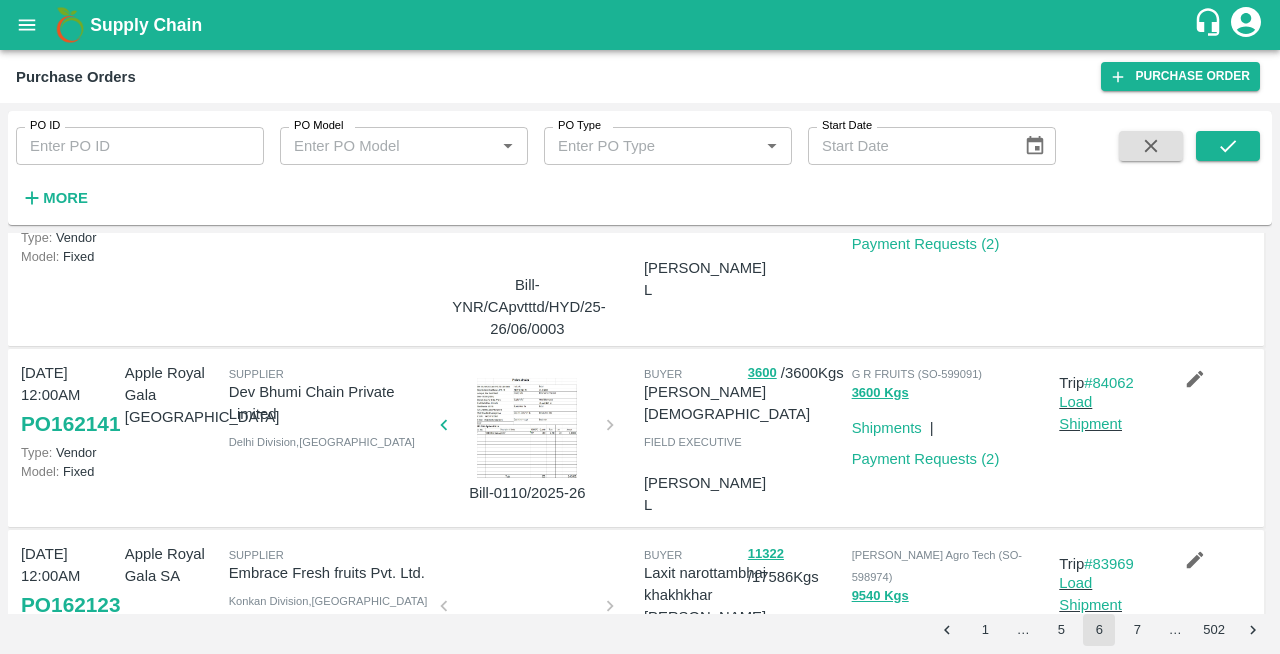 scroll, scrollTop: 1821, scrollLeft: 0, axis: vertical 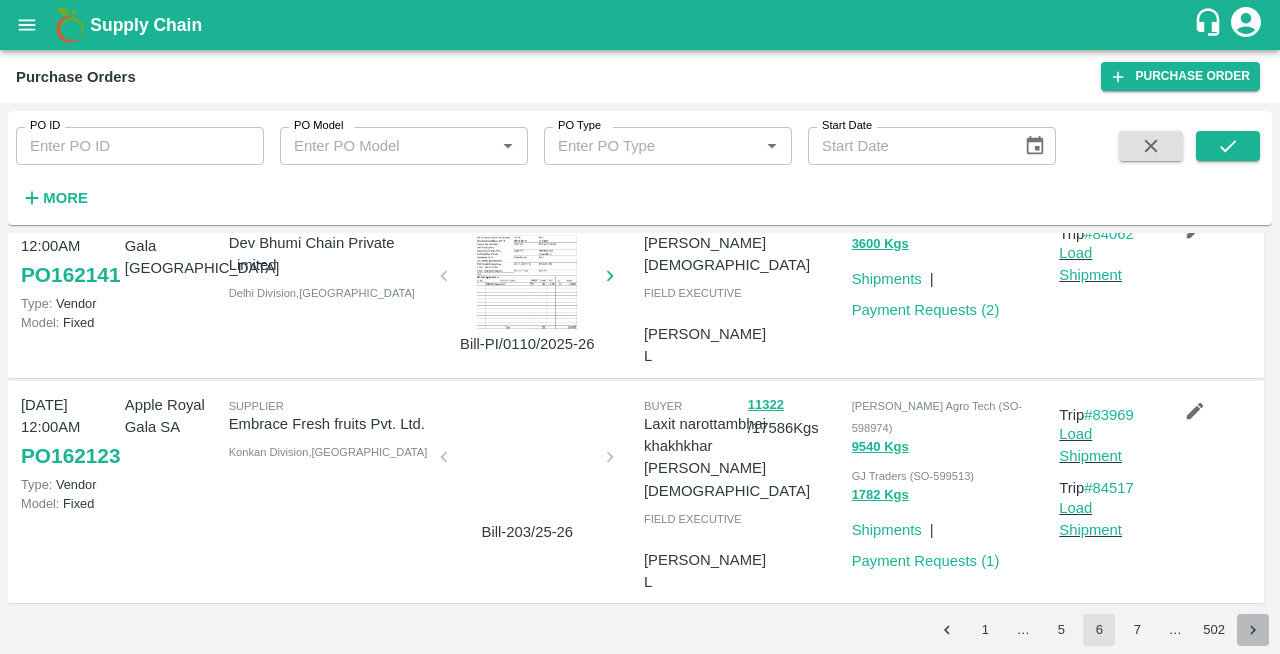 click 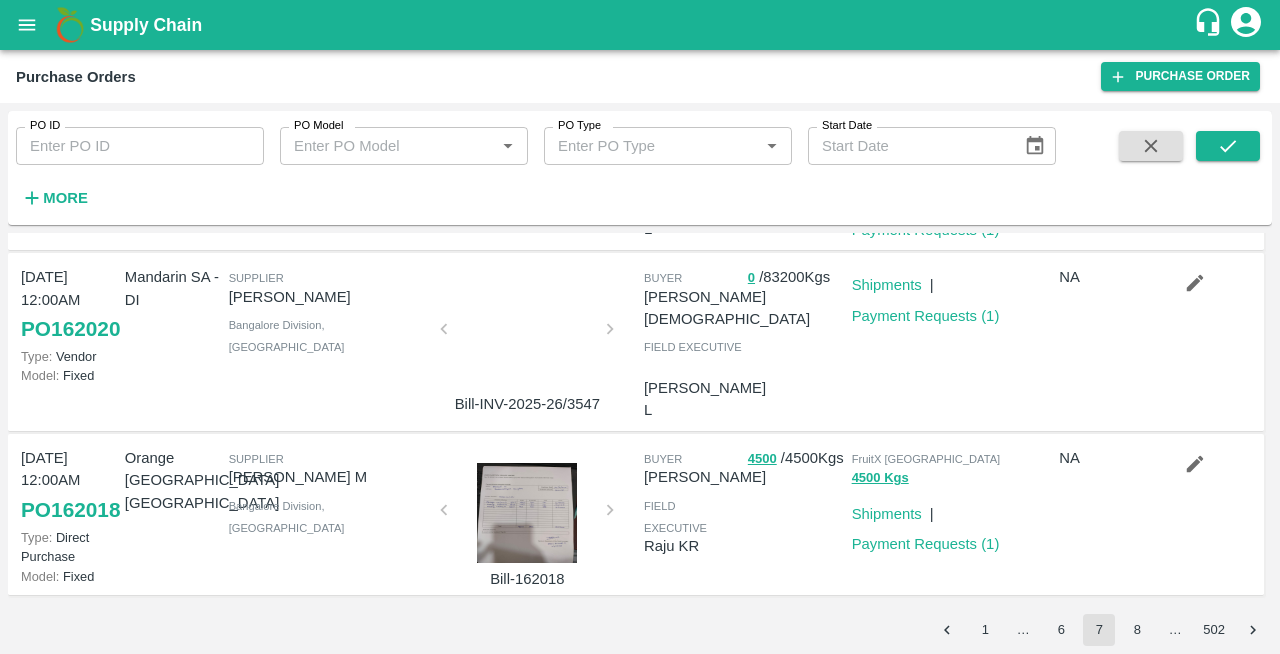 scroll, scrollTop: 1618, scrollLeft: 0, axis: vertical 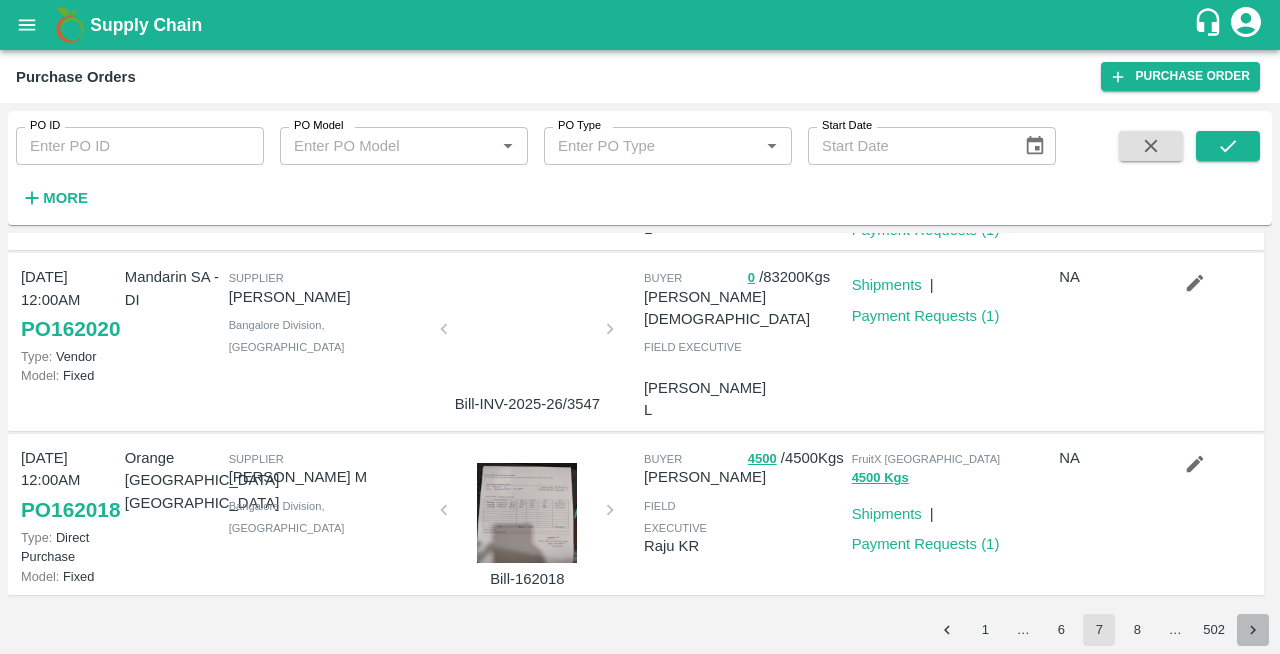 click 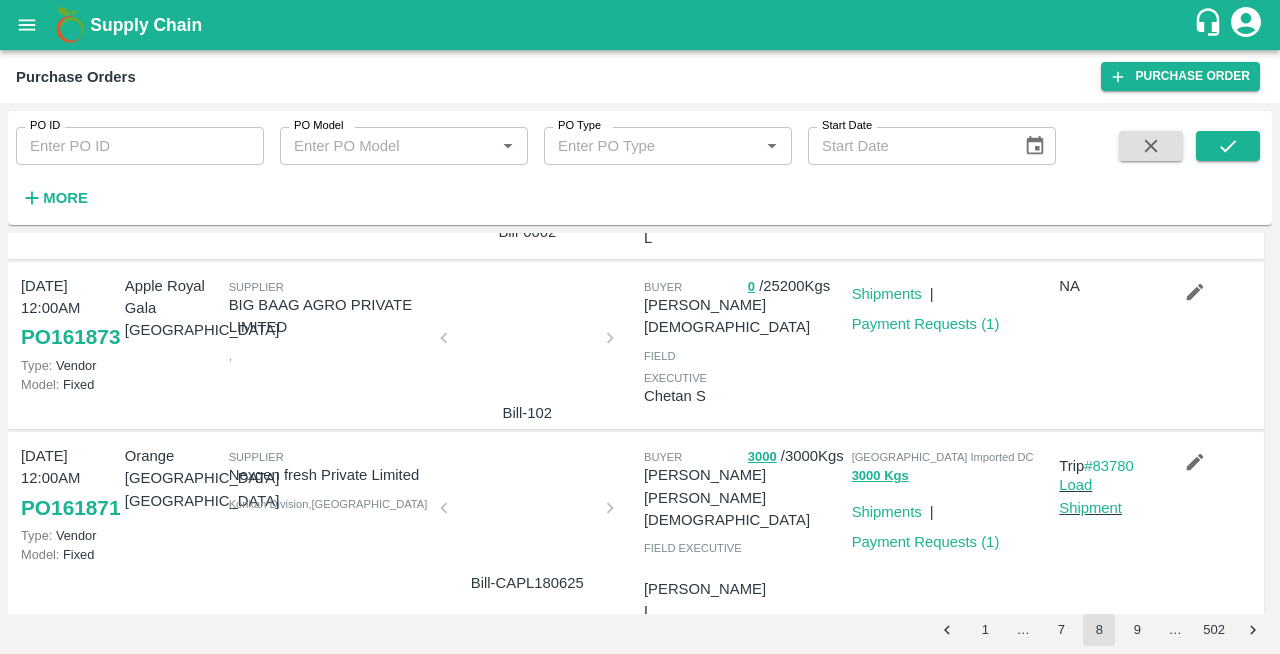scroll, scrollTop: 1602, scrollLeft: 0, axis: vertical 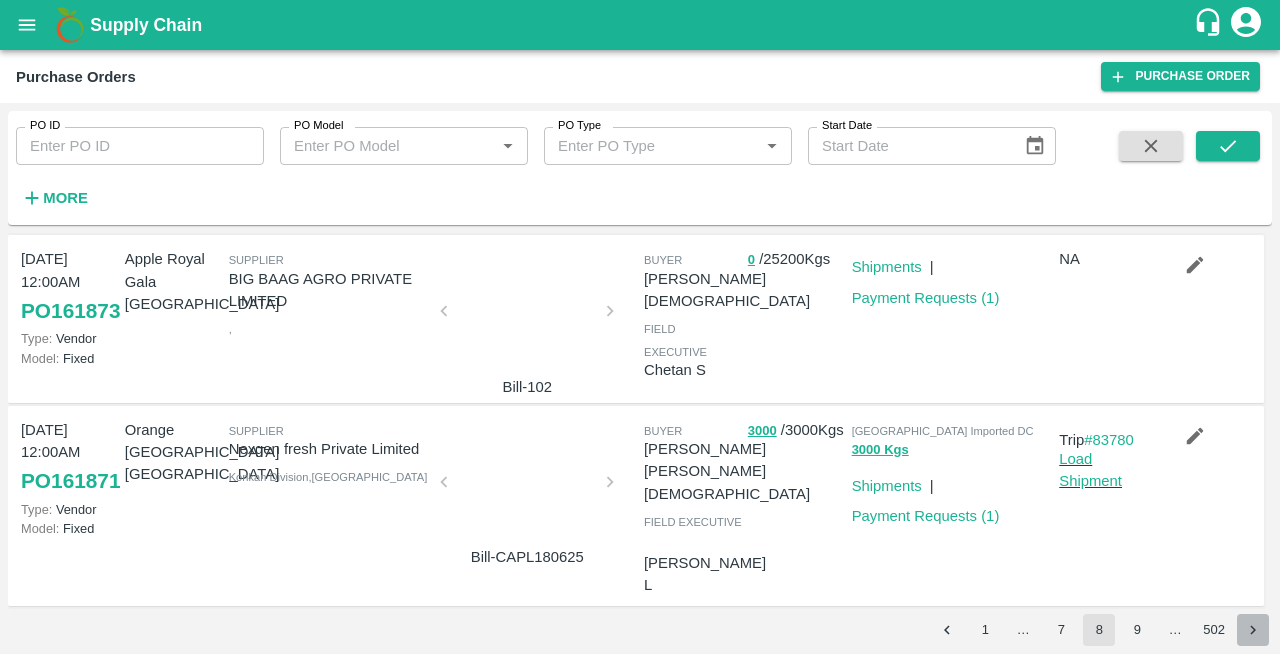 click 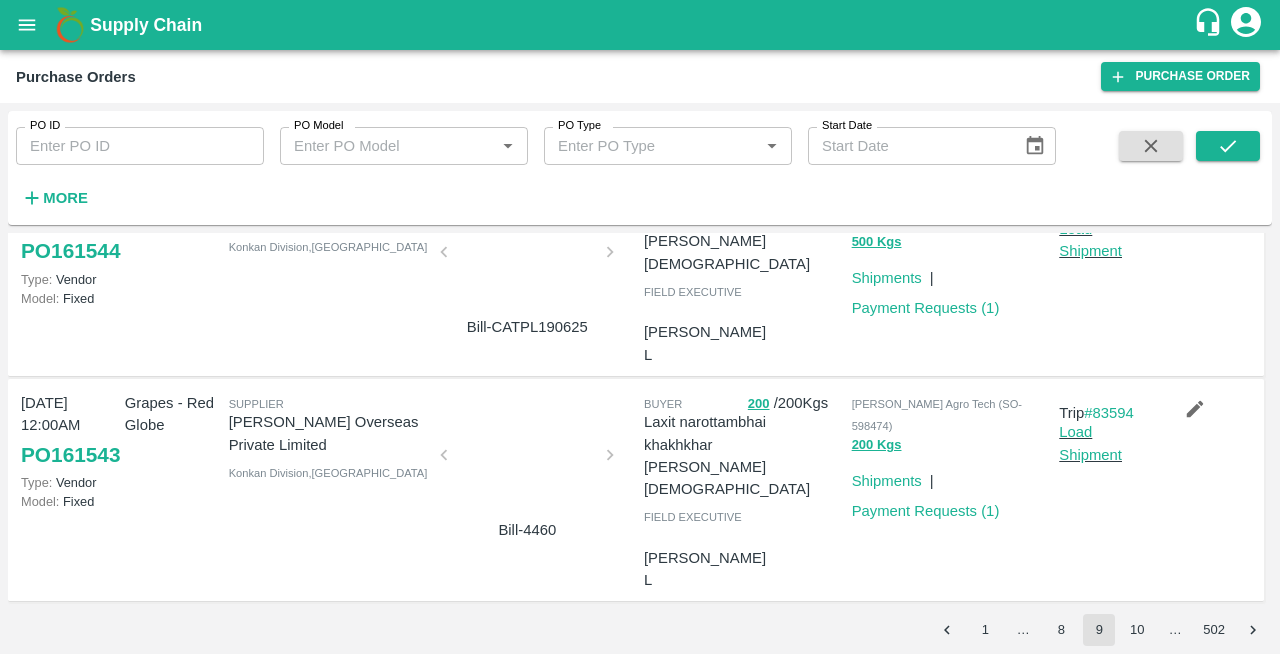 scroll, scrollTop: 1730, scrollLeft: 0, axis: vertical 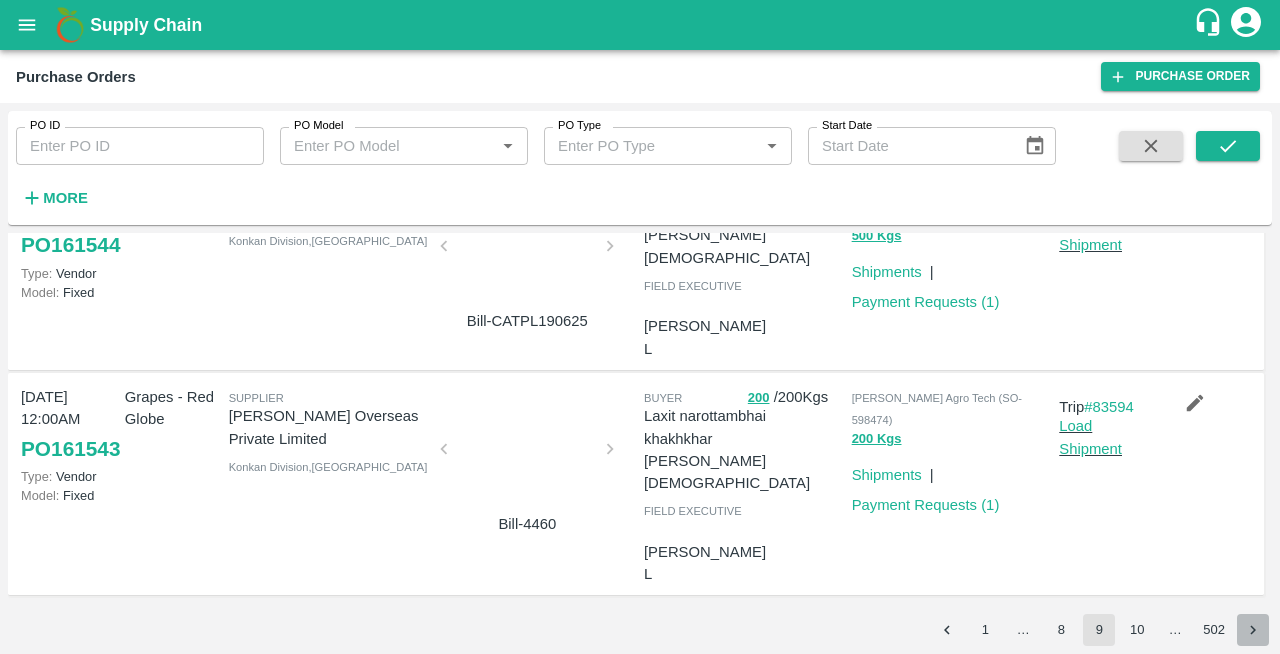 click 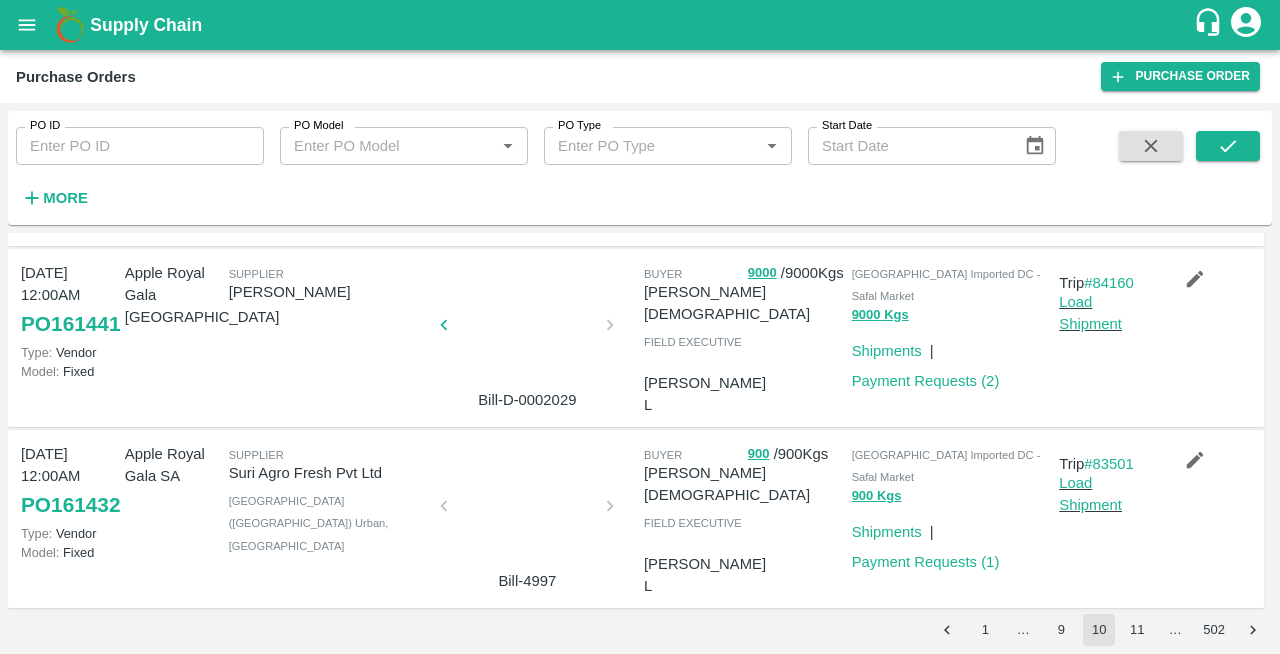 scroll, scrollTop: 1650, scrollLeft: 0, axis: vertical 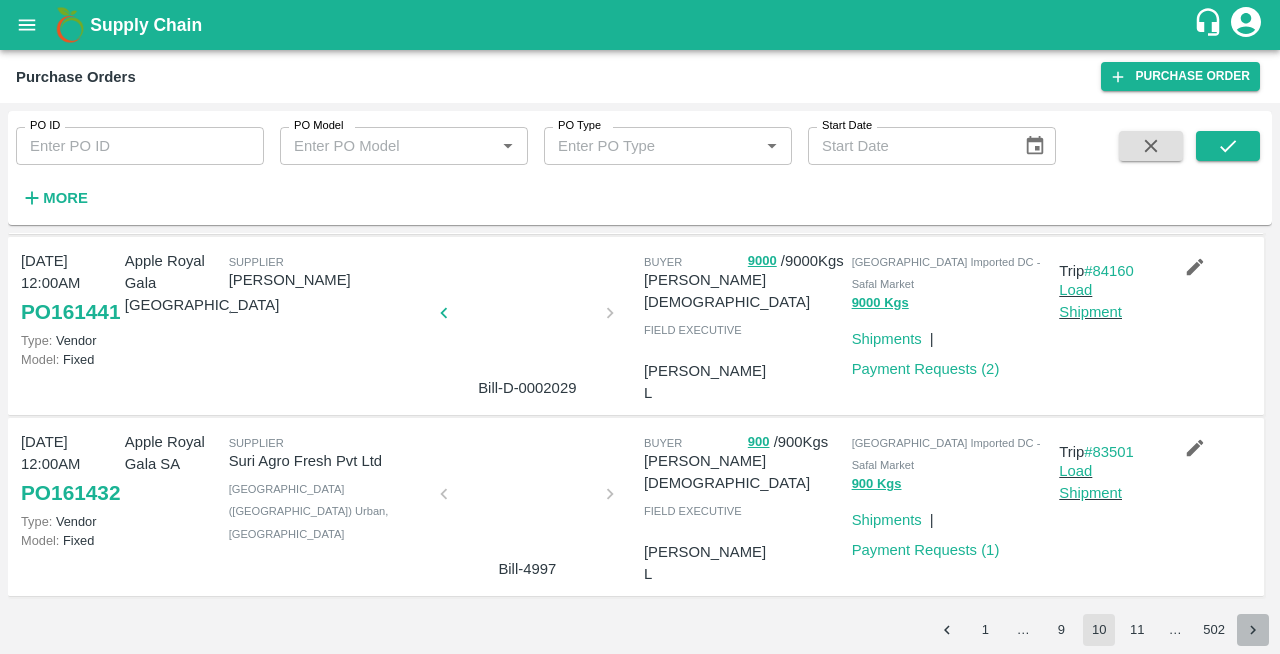 click 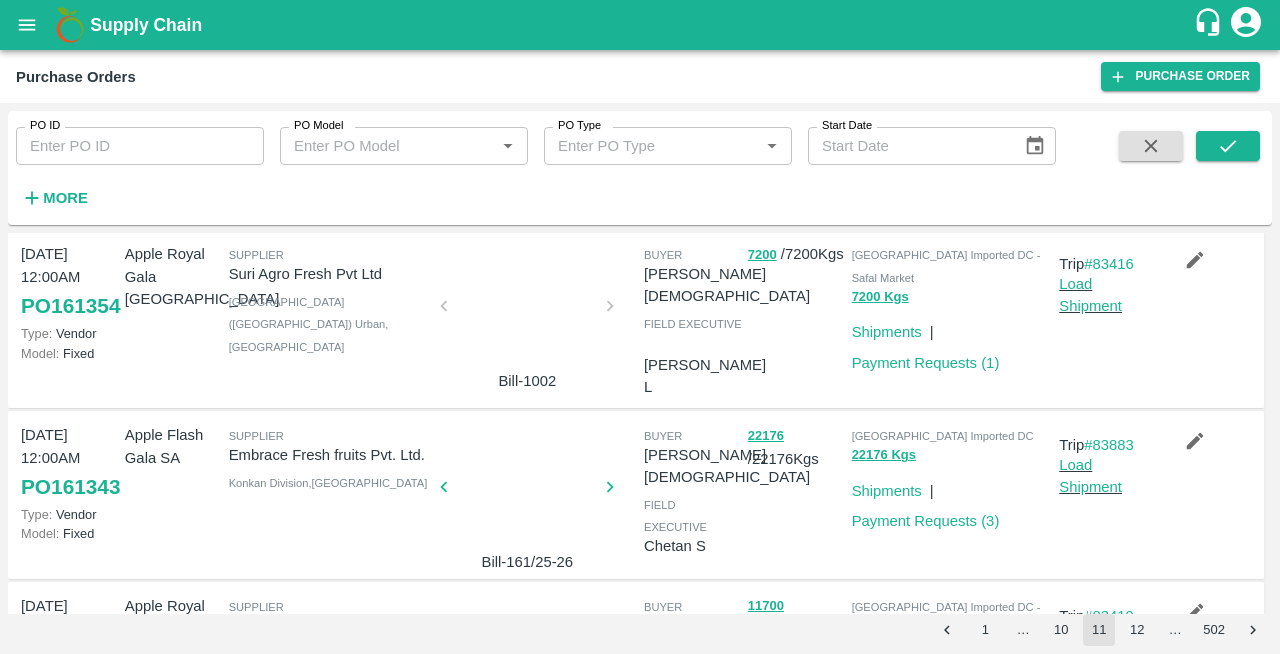 scroll, scrollTop: 594, scrollLeft: 0, axis: vertical 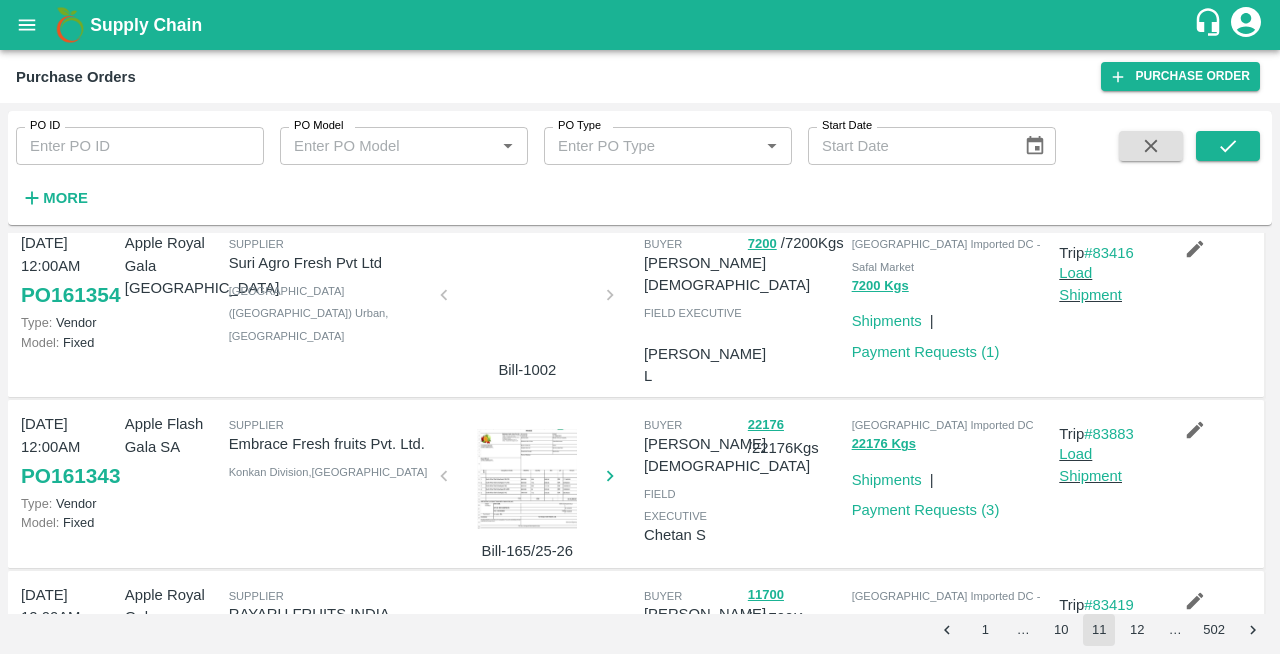 click at bounding box center [527, 479] 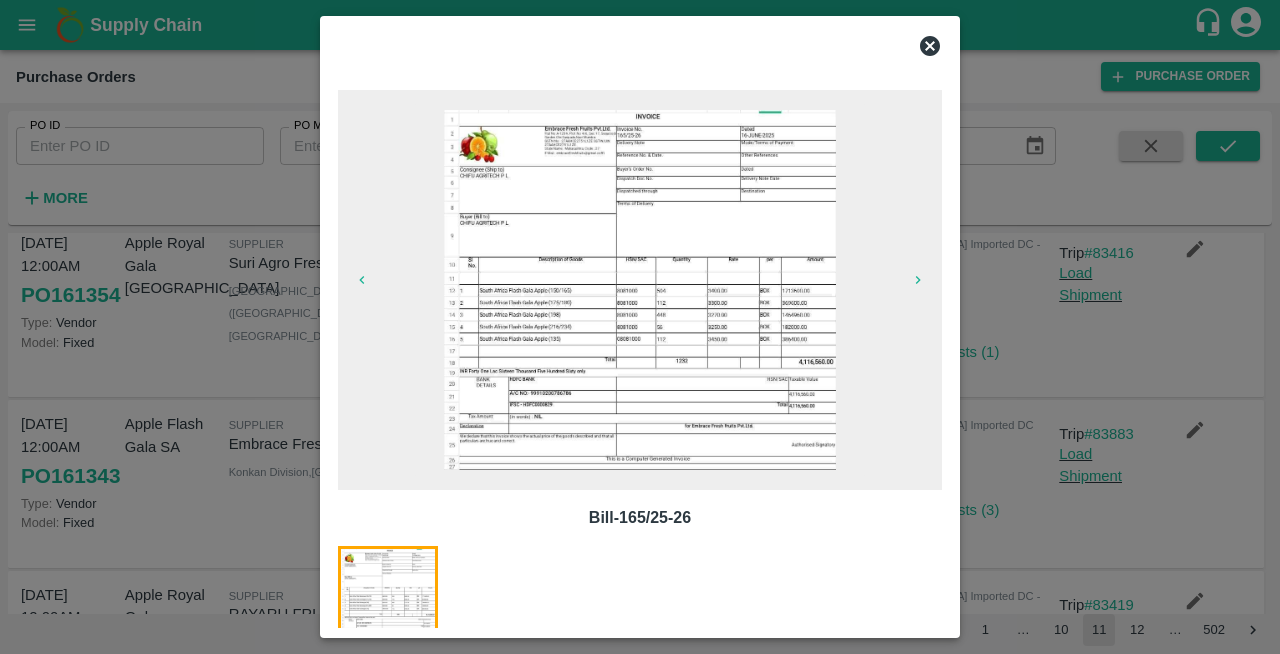 click at bounding box center (639, 290) 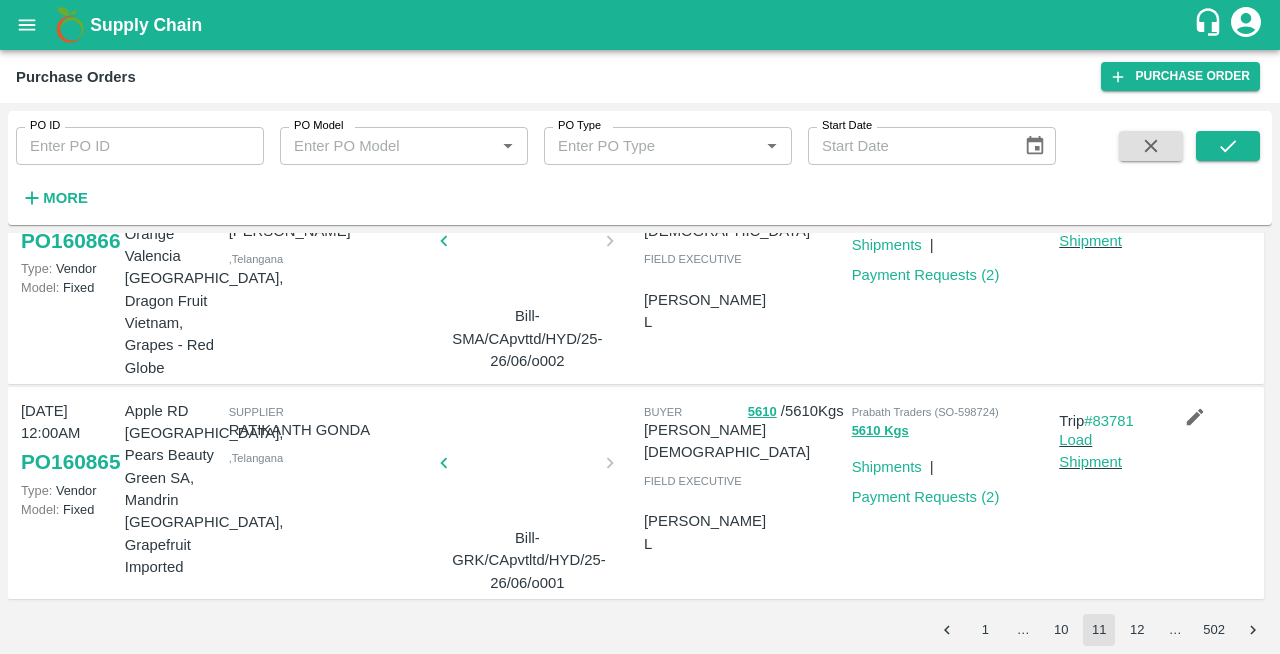 scroll, scrollTop: 1551, scrollLeft: 0, axis: vertical 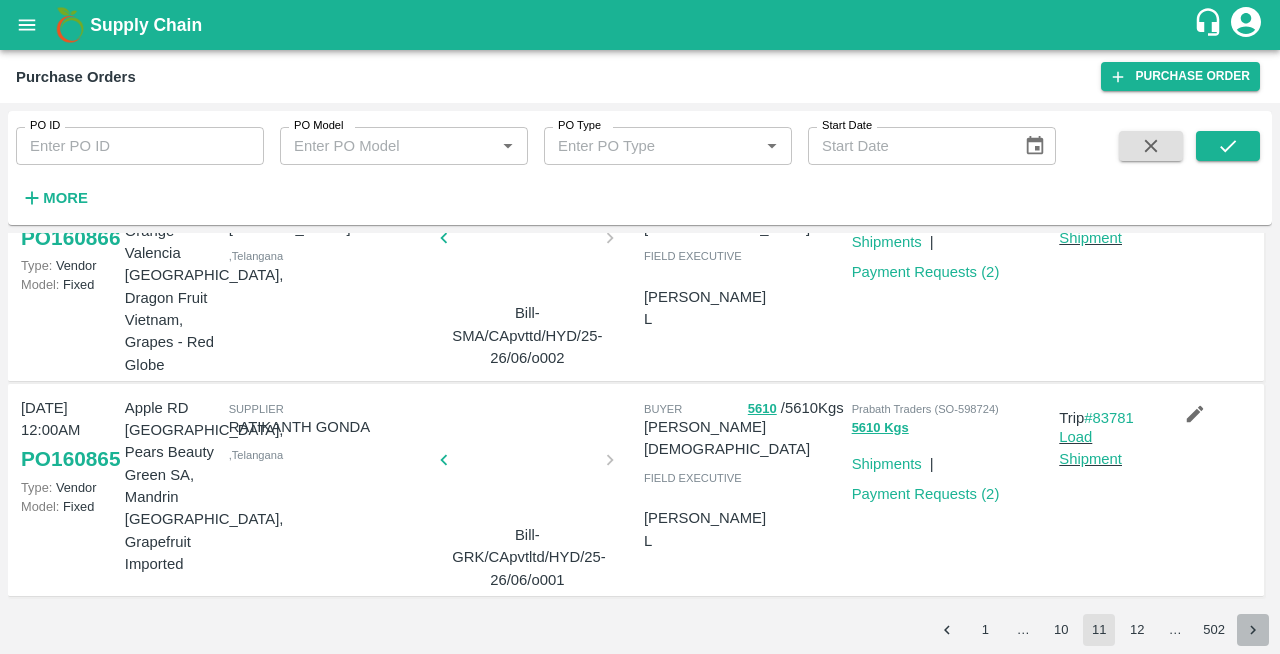 click 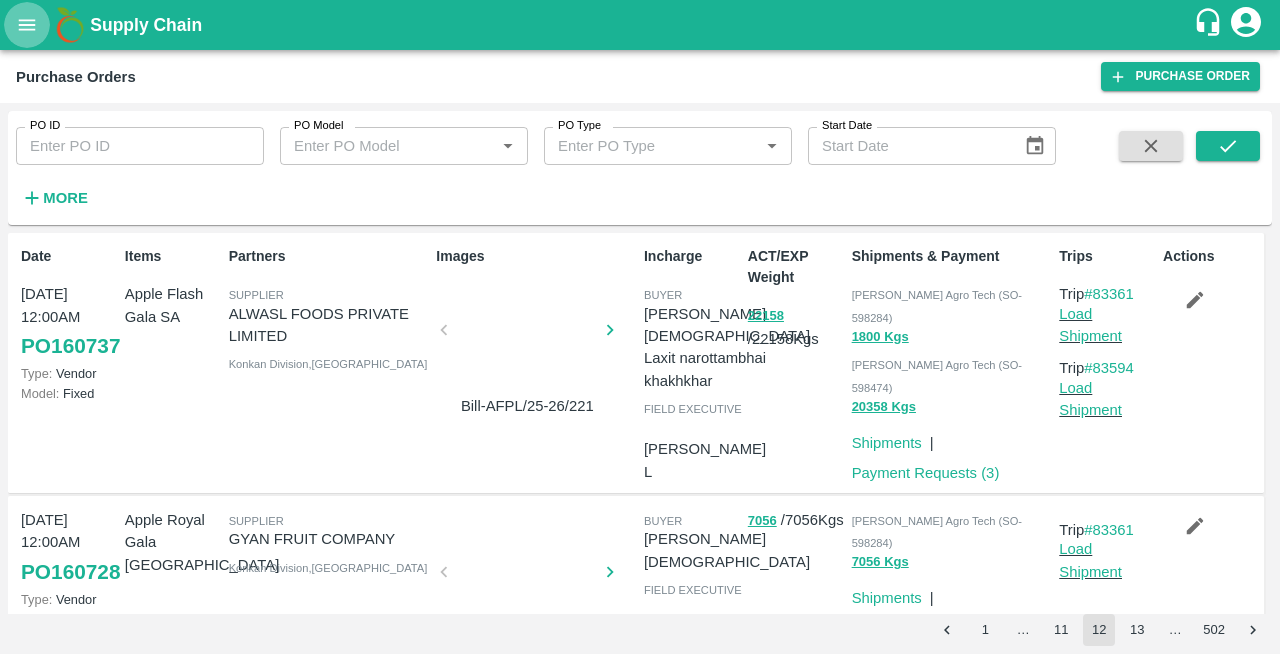 click 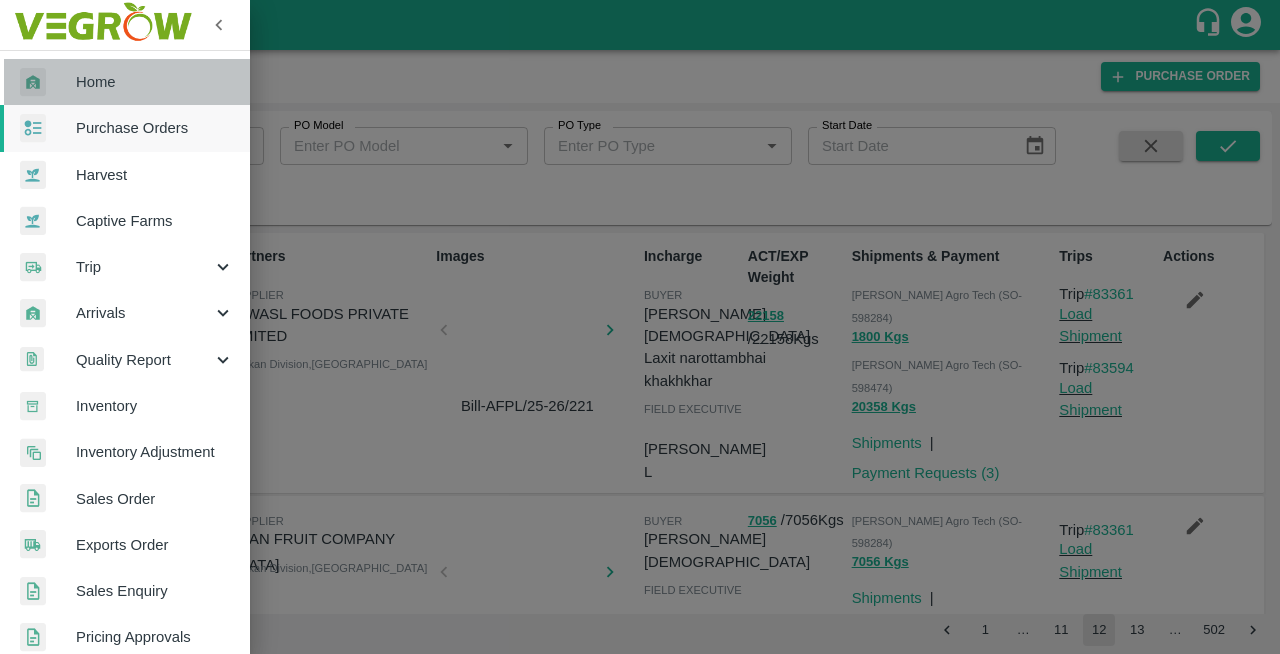 click on "Home" at bounding box center (125, 82) 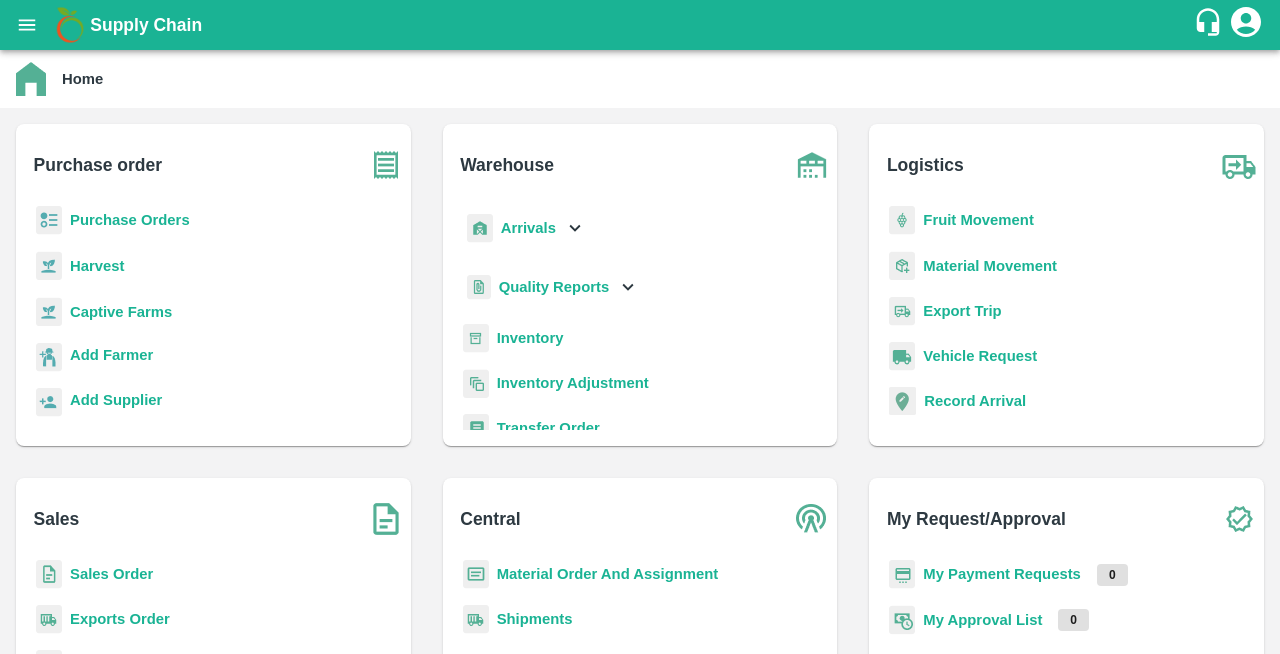 click on "Sales Order" at bounding box center (111, 574) 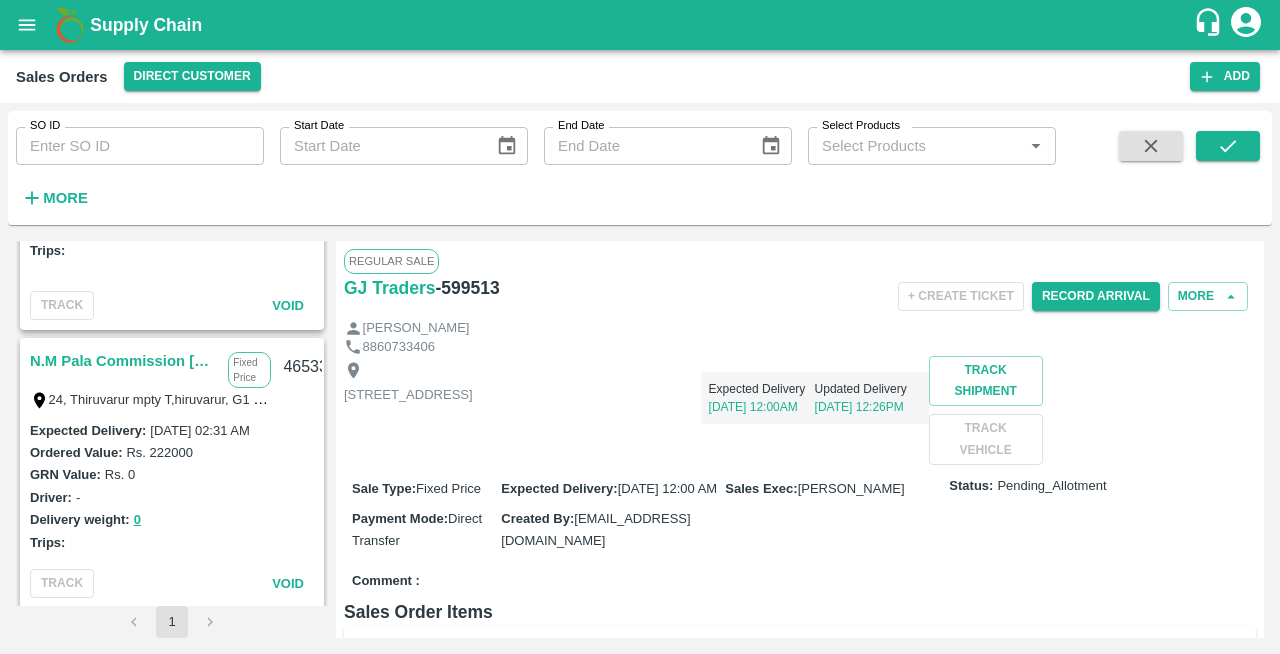 scroll, scrollTop: 4639, scrollLeft: 0, axis: vertical 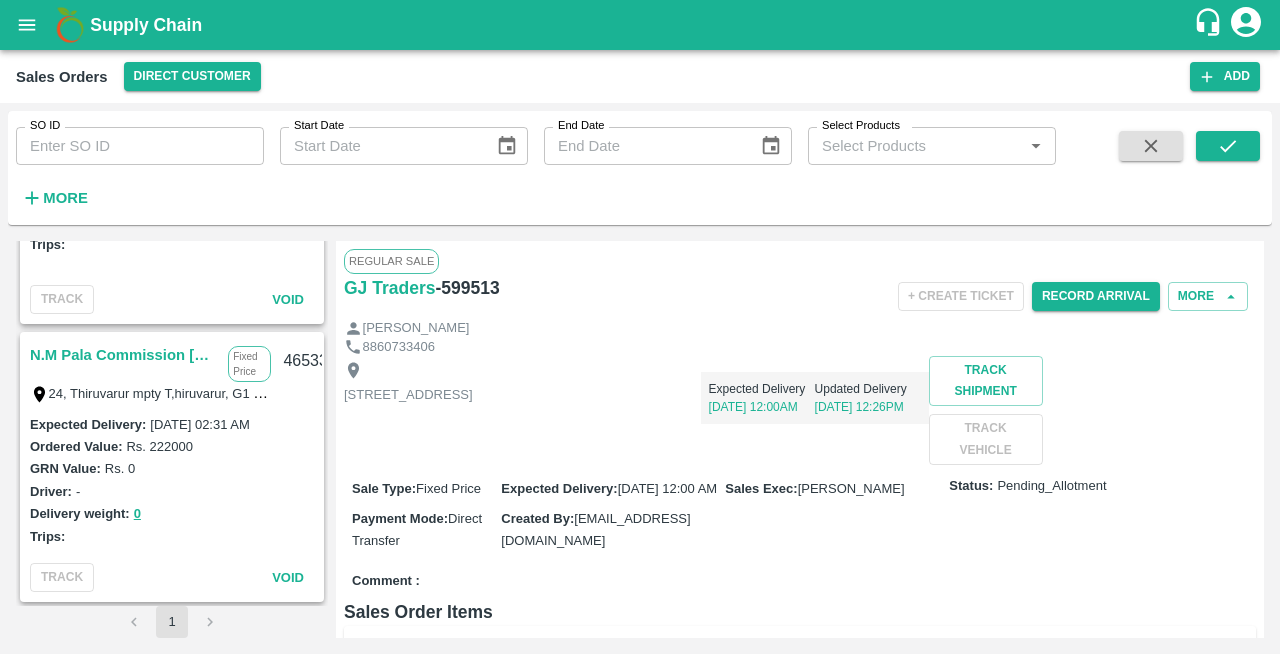 click at bounding box center [210, 622] 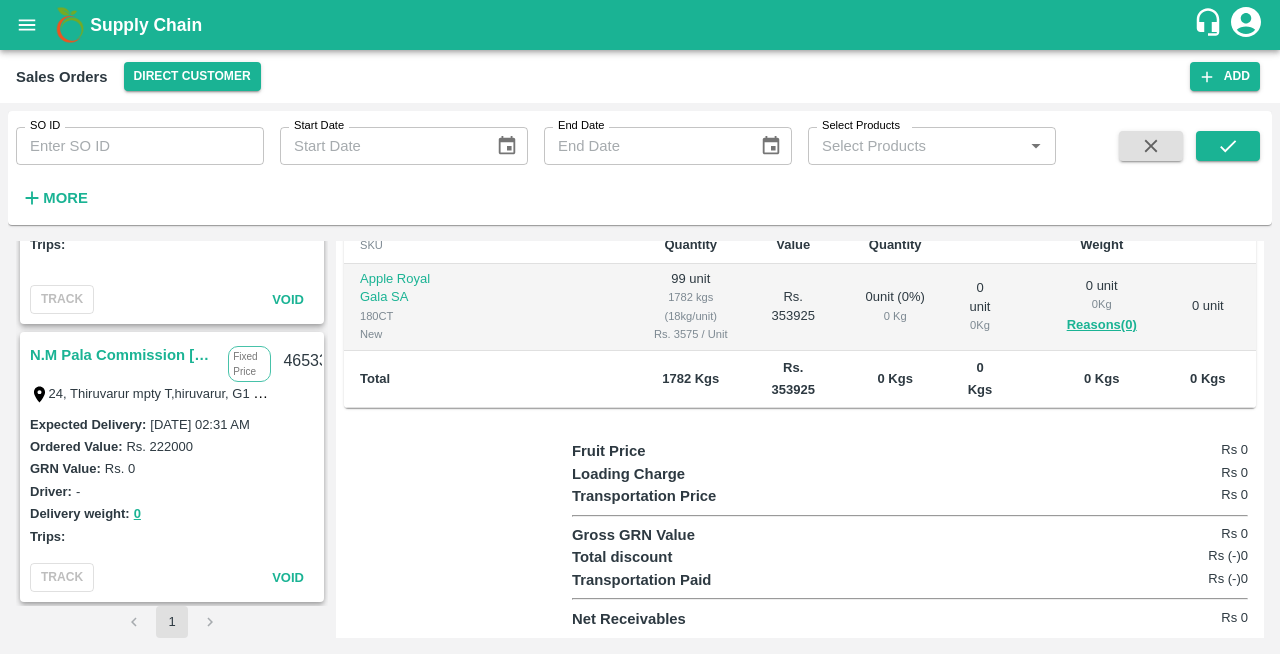 scroll, scrollTop: 510, scrollLeft: 0, axis: vertical 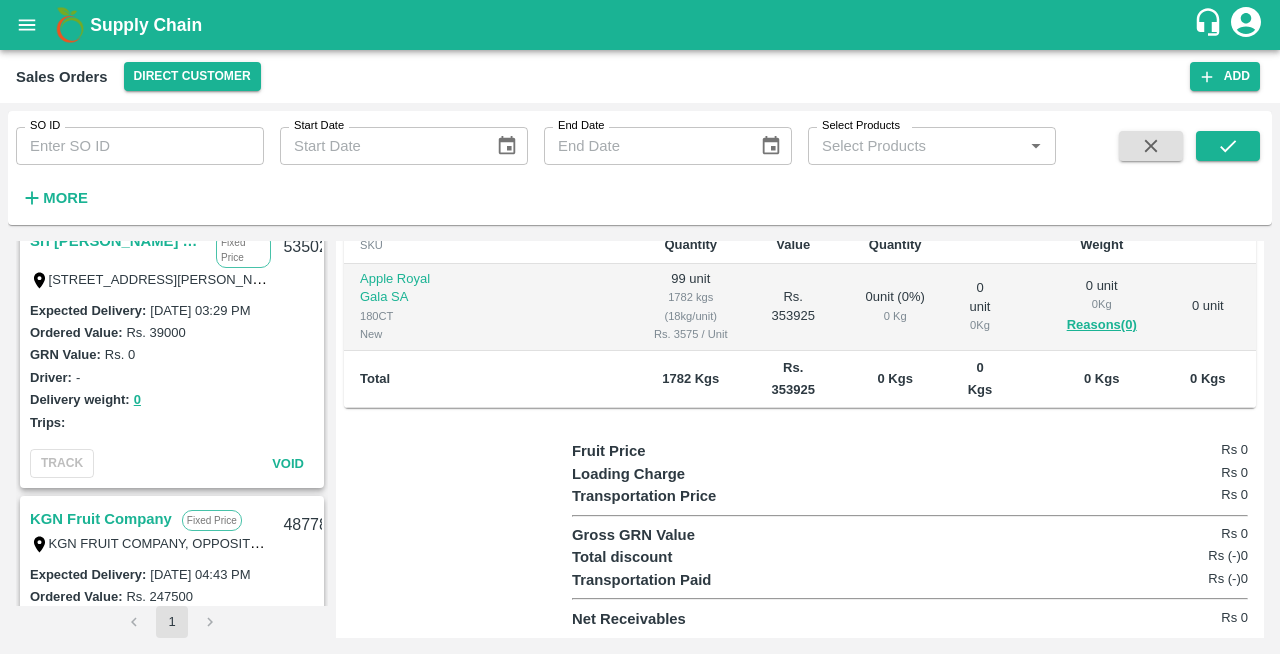 click on "GJ Traders Fixed Price House no 47 AB Block Shalimar Bagh  1st Floor, Shalimar Bagh, Delhi, North West  Delhi, Delhi, 110088, India 599513 Expected Delivery : 14 Jul 2025, 12:00 AM Ordered Value: Rs.   353925 GRN Value: Rs.   0 Driver:  -  Delivery weight: 1782 Trips: #84517 (No Vehicle) TRACK Pending_Allotment Saradha Devi Agro Tech Fixed Price Flat no :601, Kosala apartment Opp krushi bhavan,, , Vizianagaram, Andhra Pradesh, 535002, India 599470 Expected Delivery : 12 Jul 2025, 12:00 AM Ordered Value: Rs.   1227000 GRN Value: Rs.   0 Driver: Avinash  - 9834079519 Delivery weight: 4320 Trips: #84446 (Full Load) TRACK Pending_Allotment Nilesh Dinesh Sugdare Fixed Price Building No.A Room No.002 Deep City Phase 2, VTC Usarlik Kh PO.ONGC Complex Panvel, Panvel, Raigad, Maharashtra, 410221, India 599345 Expected Delivery : 07 Jul 2025, 01:54 PM Ordered Value: Rs.   40500 GRN Value: Rs.   40500 Driver:  -  Delivery weight: 250 Trips: #84313 (No Vehicle) TRACK GRN_Pending Saradha Devi Agro Tech Fixed Price 599322" at bounding box center (640, 439) 